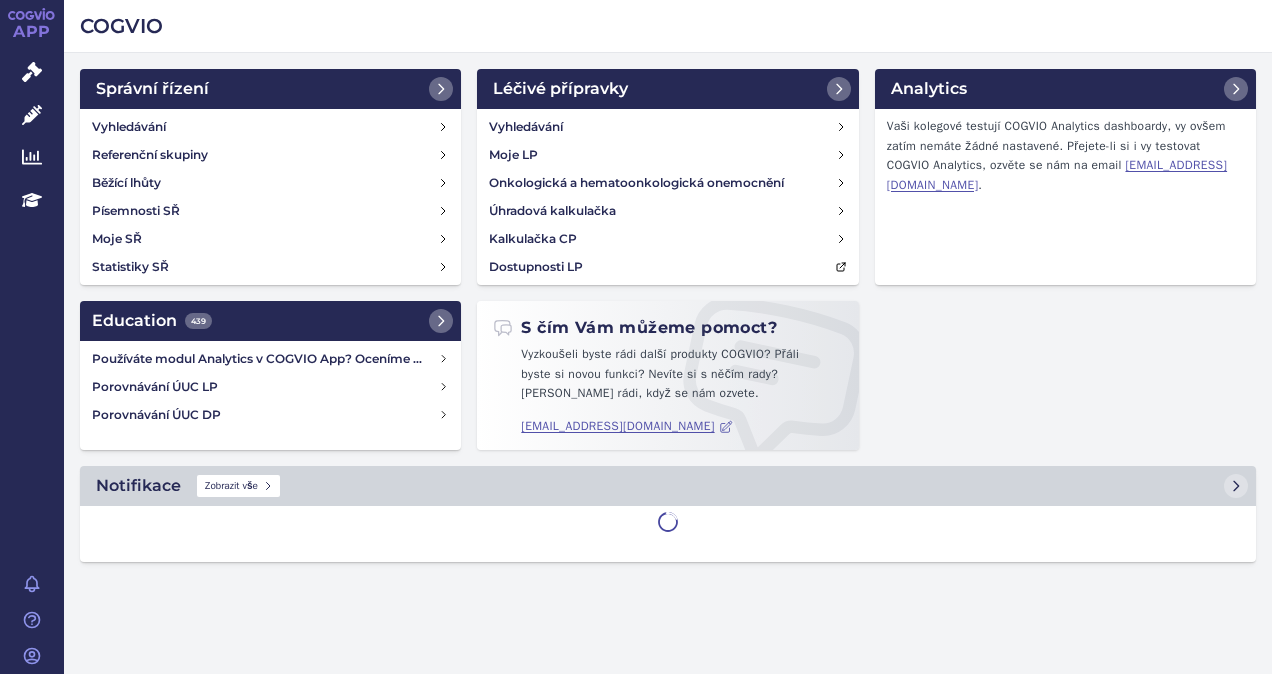 scroll, scrollTop: 0, scrollLeft: 0, axis: both 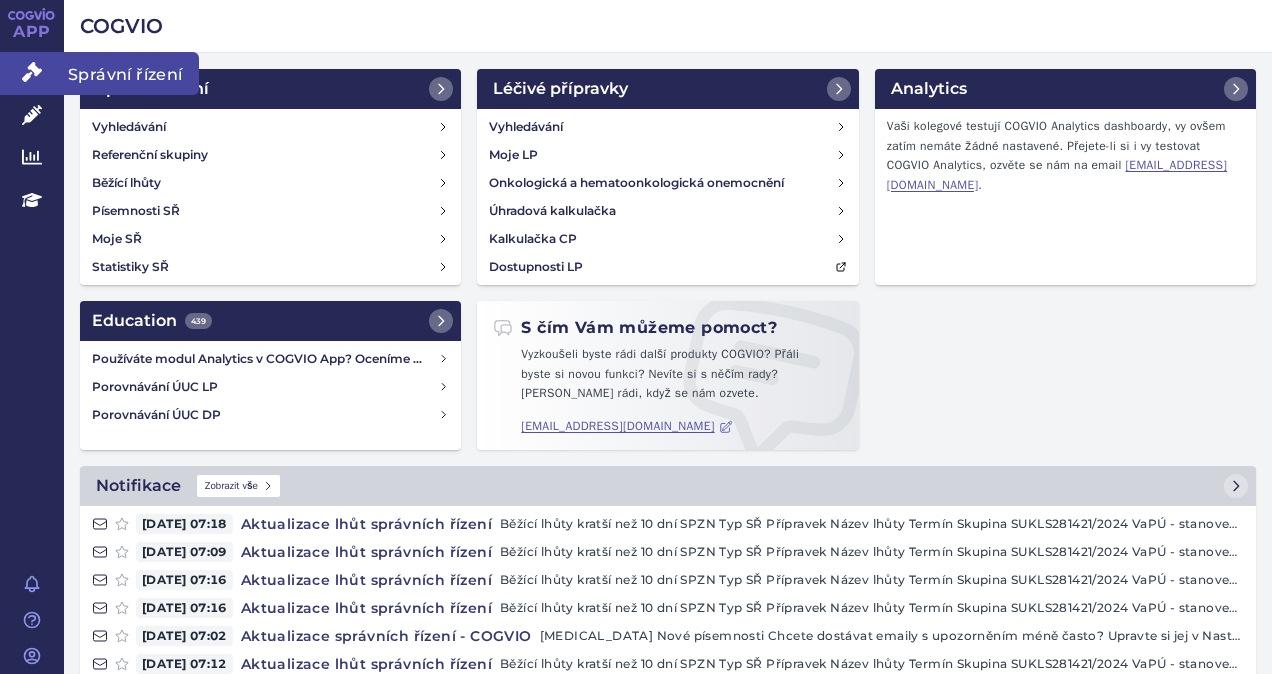 click on "Správní řízení" at bounding box center (32, 73) 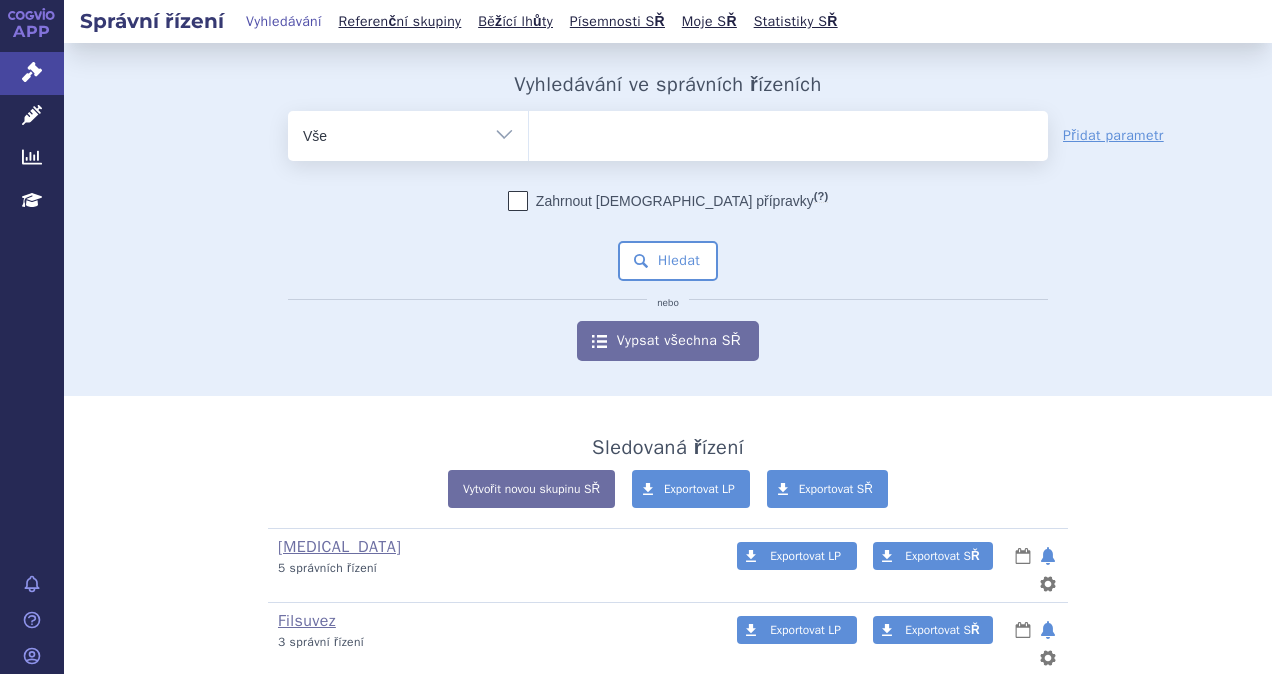 scroll, scrollTop: 0, scrollLeft: 0, axis: both 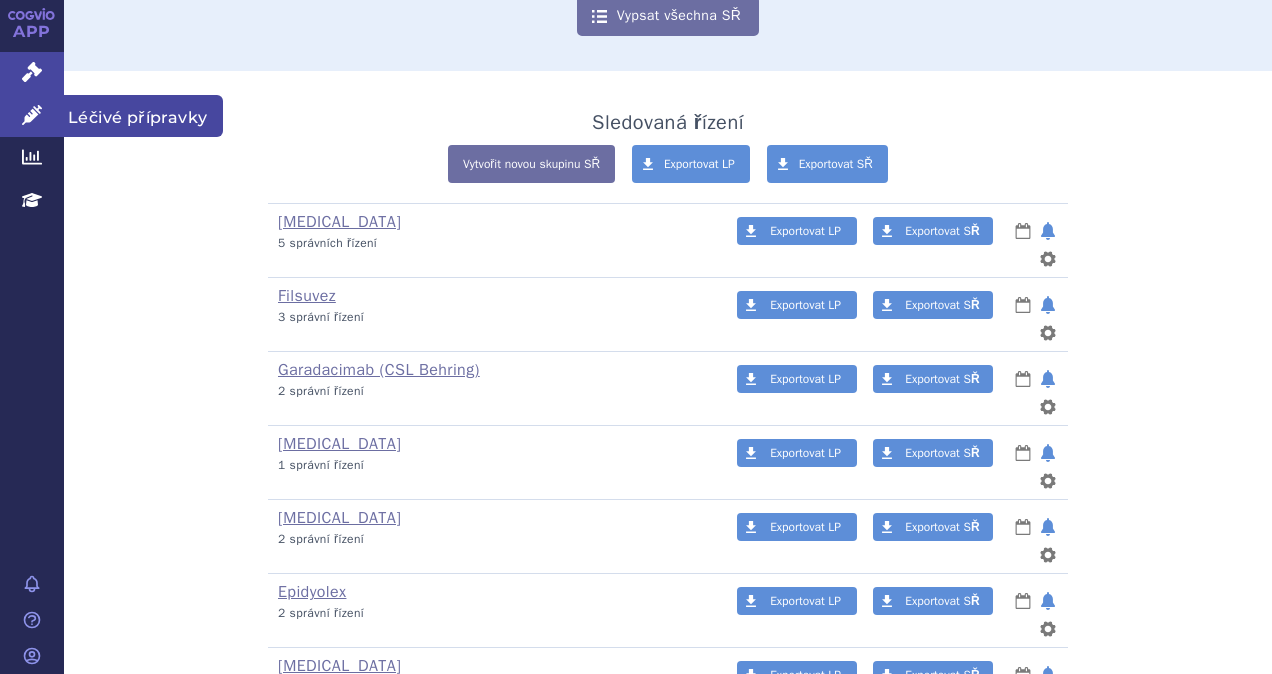 click on "Léčivé přípravky" at bounding box center (32, 116) 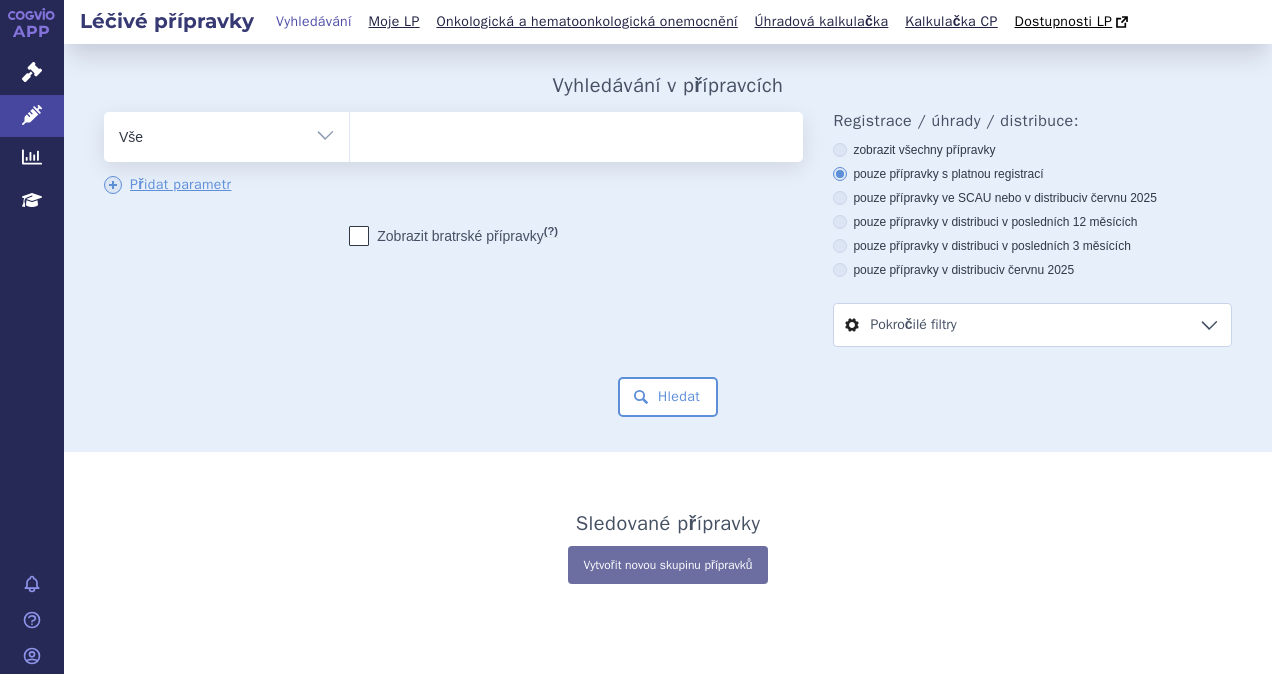 scroll, scrollTop: 0, scrollLeft: 0, axis: both 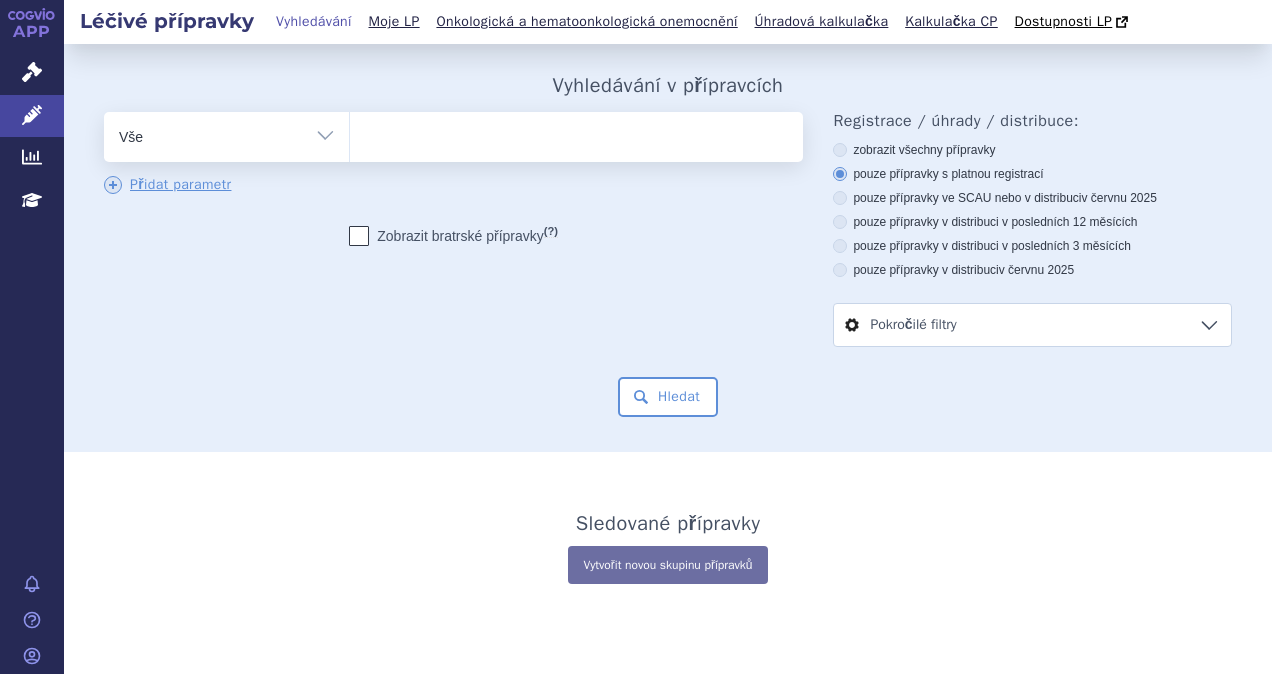 click on "Vše
Přípravek/SUKL kód
MAH
VPOIS
ATC/Aktivní látka
Léková forma
Síla" at bounding box center [226, 134] 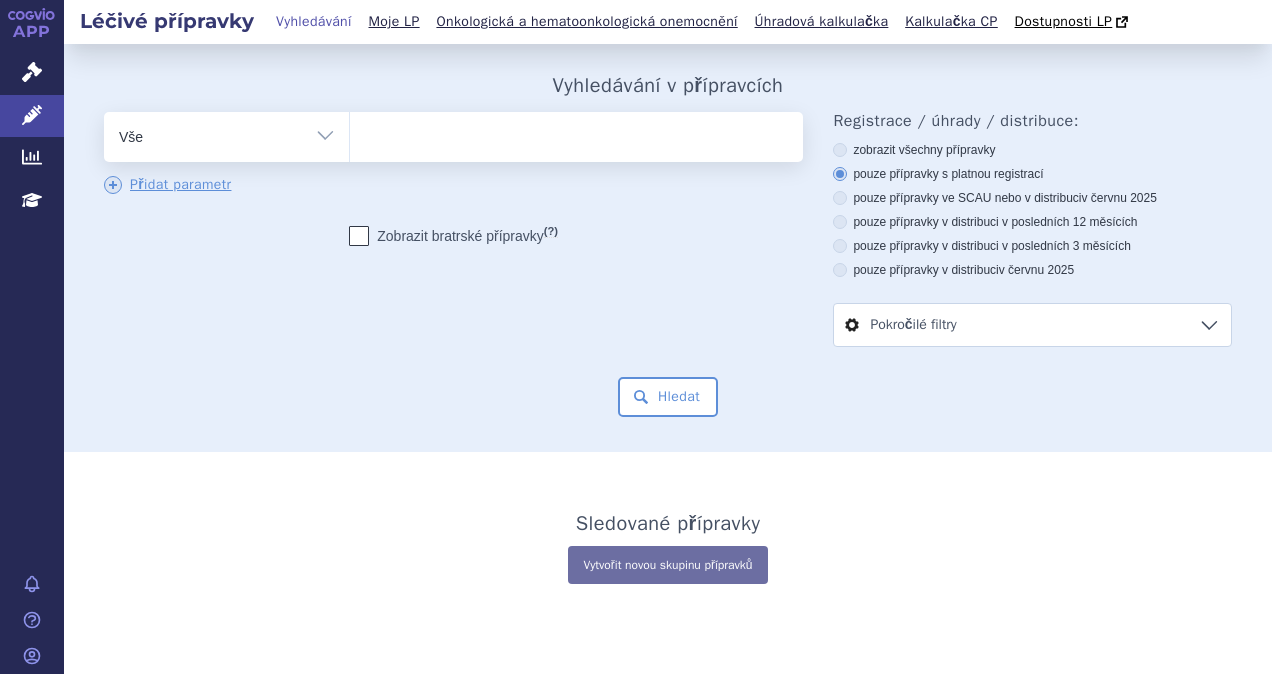 select on "filter-vpois-company" 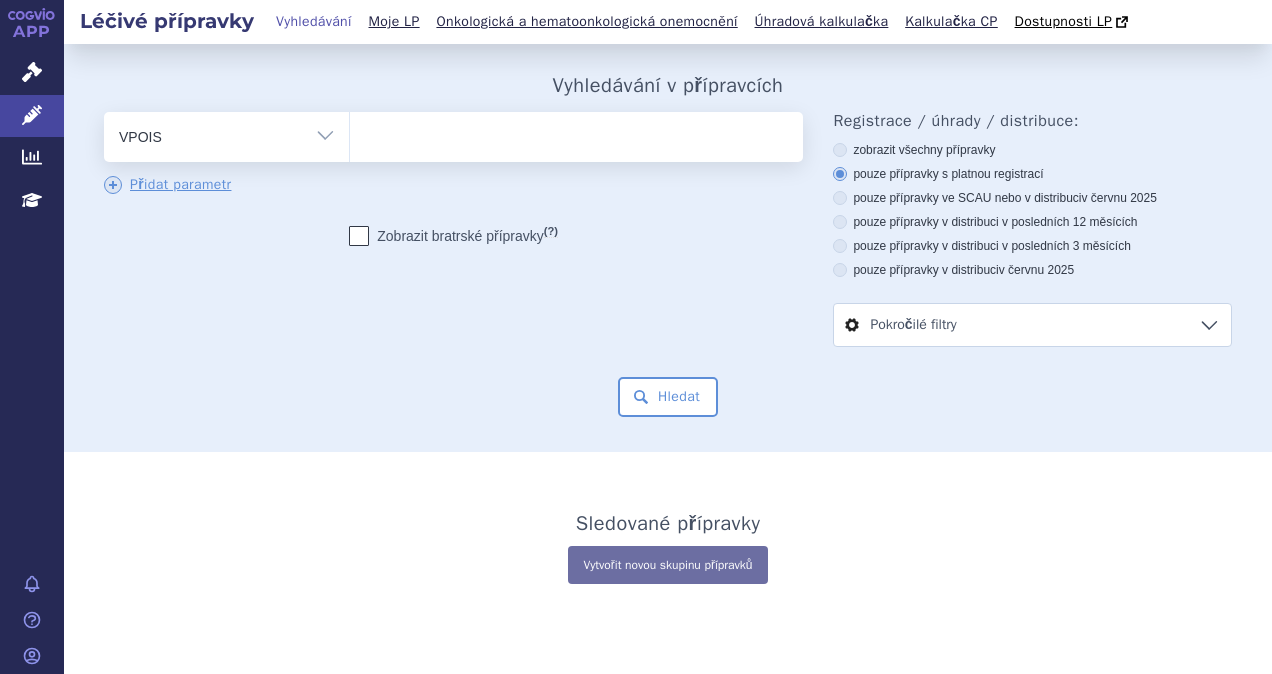 click on "Vše
Přípravek/SUKL kód
MAH
VPOIS
ATC/Aktivní látka
Léková forma
Síla" at bounding box center [226, 134] 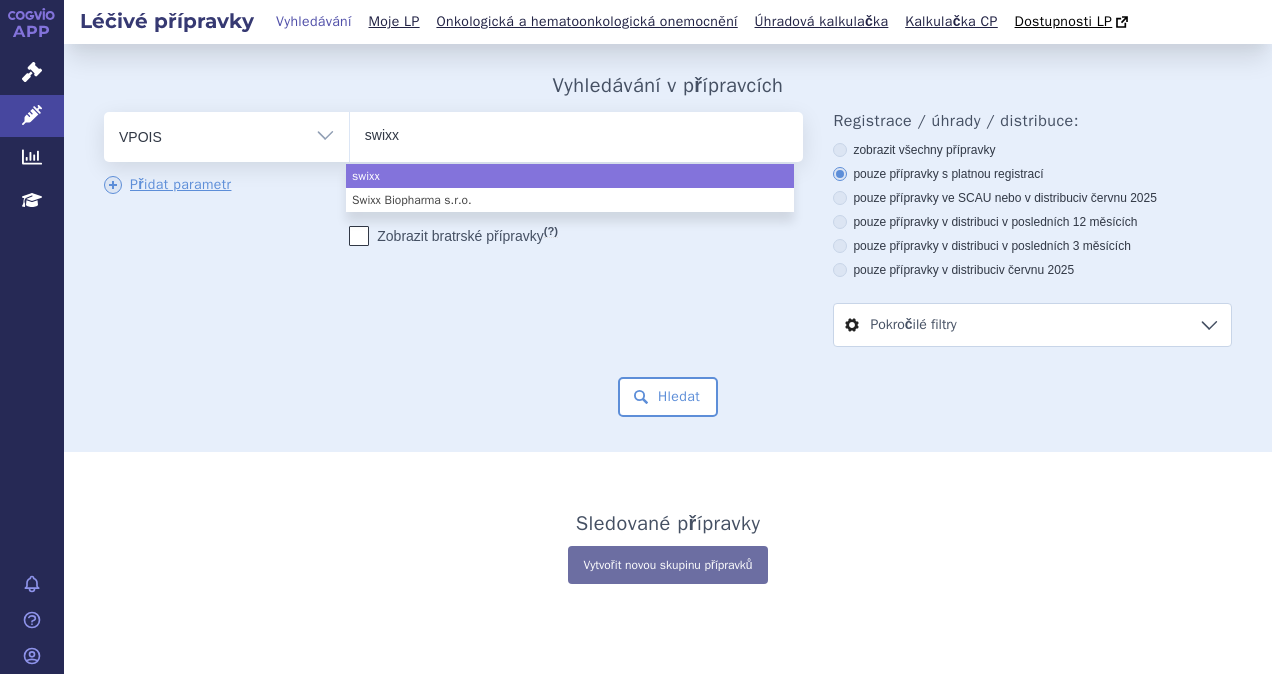 type on "swixx" 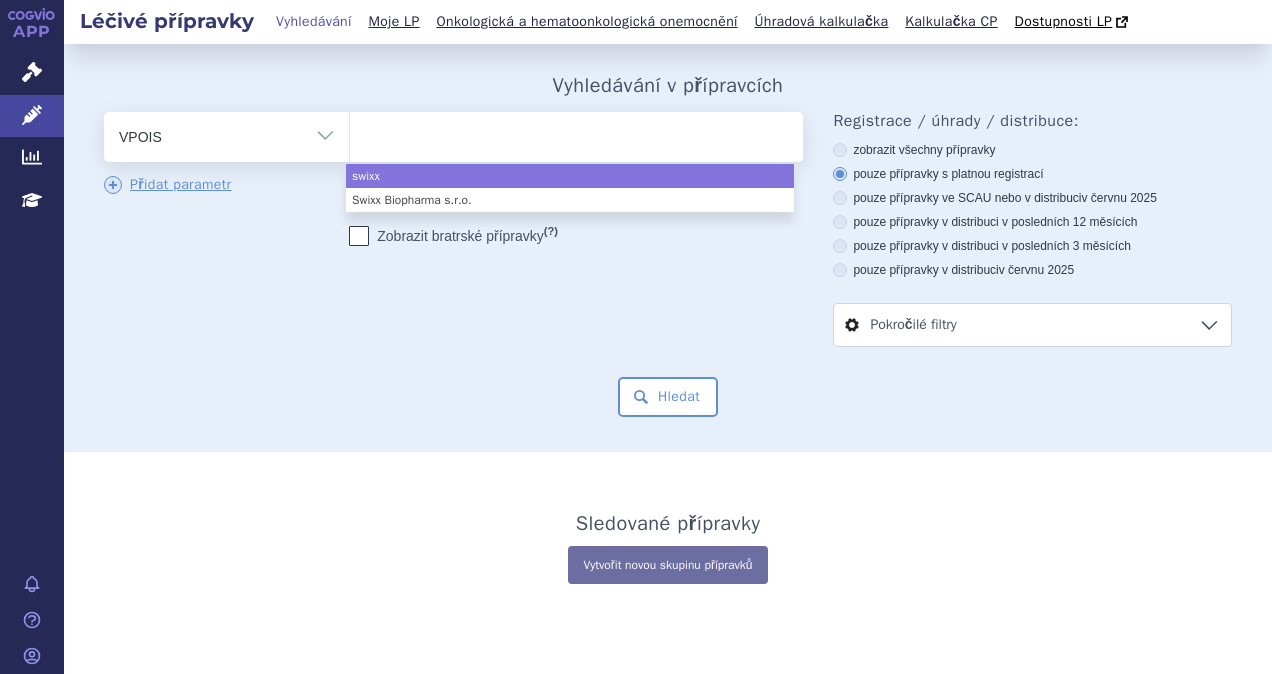 select on "swixx" 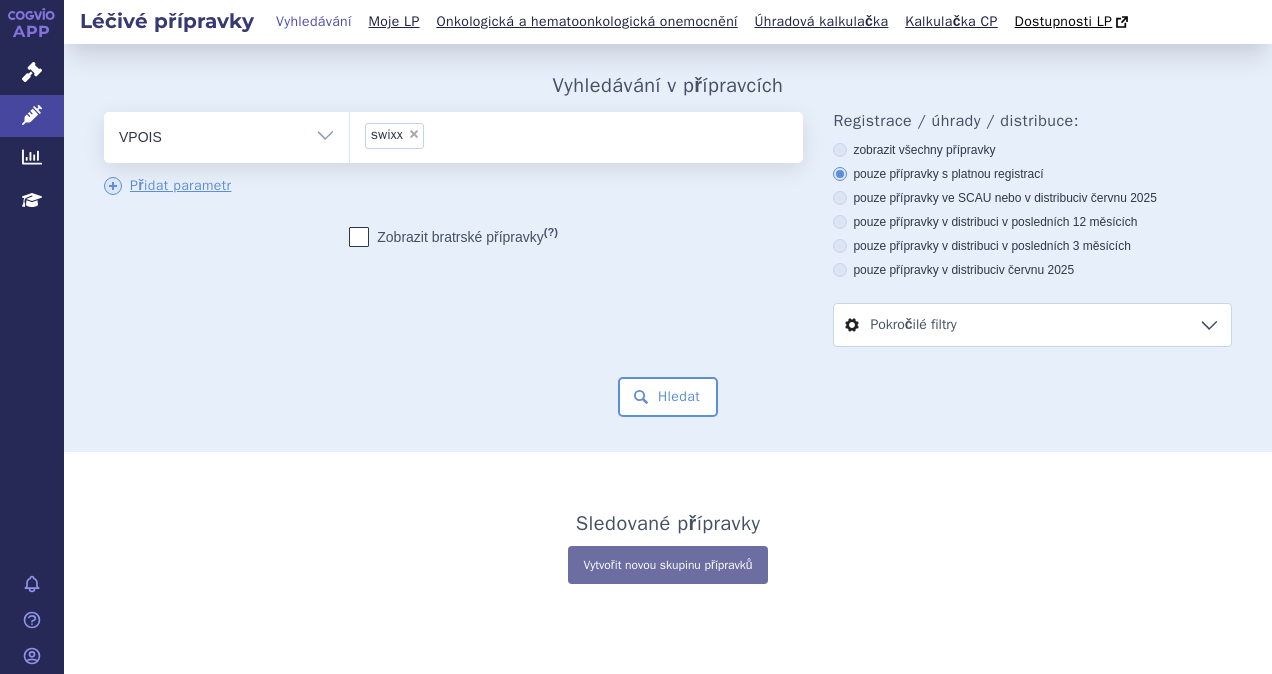 click on "pouze přípravky ve SCAU nebo v distribuci  v červnu 2025" at bounding box center [1032, 198] 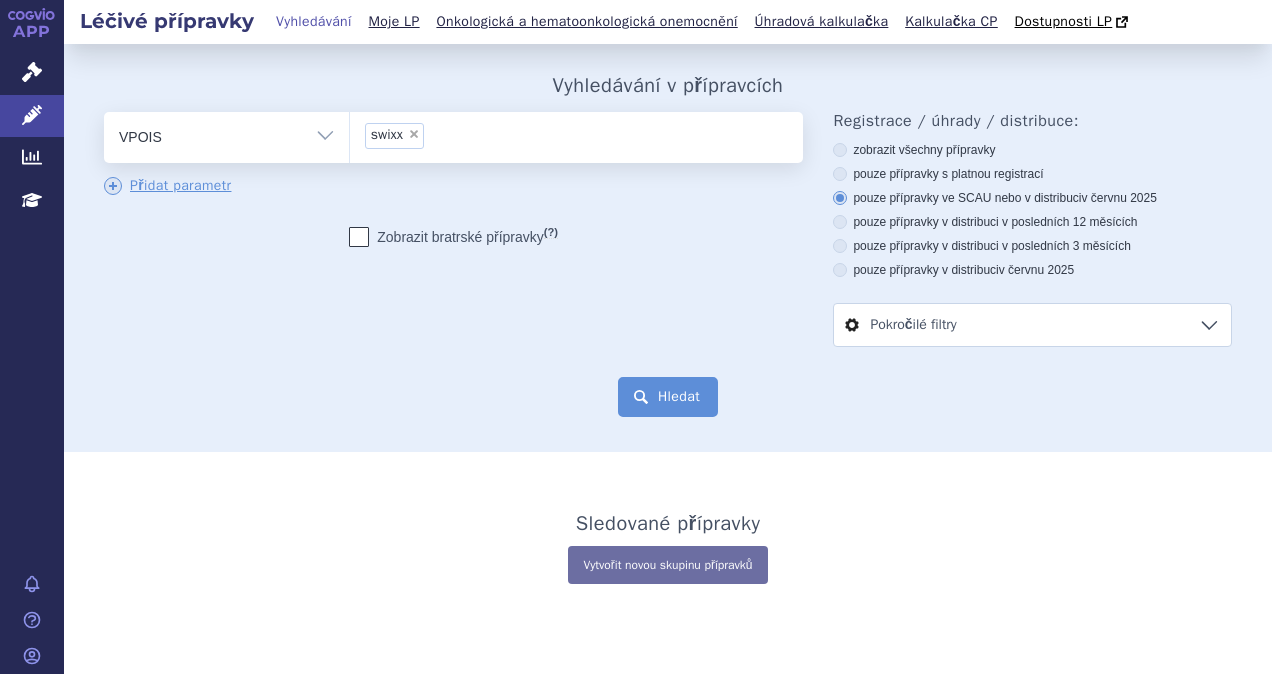 click on "Hledat" at bounding box center (668, 397) 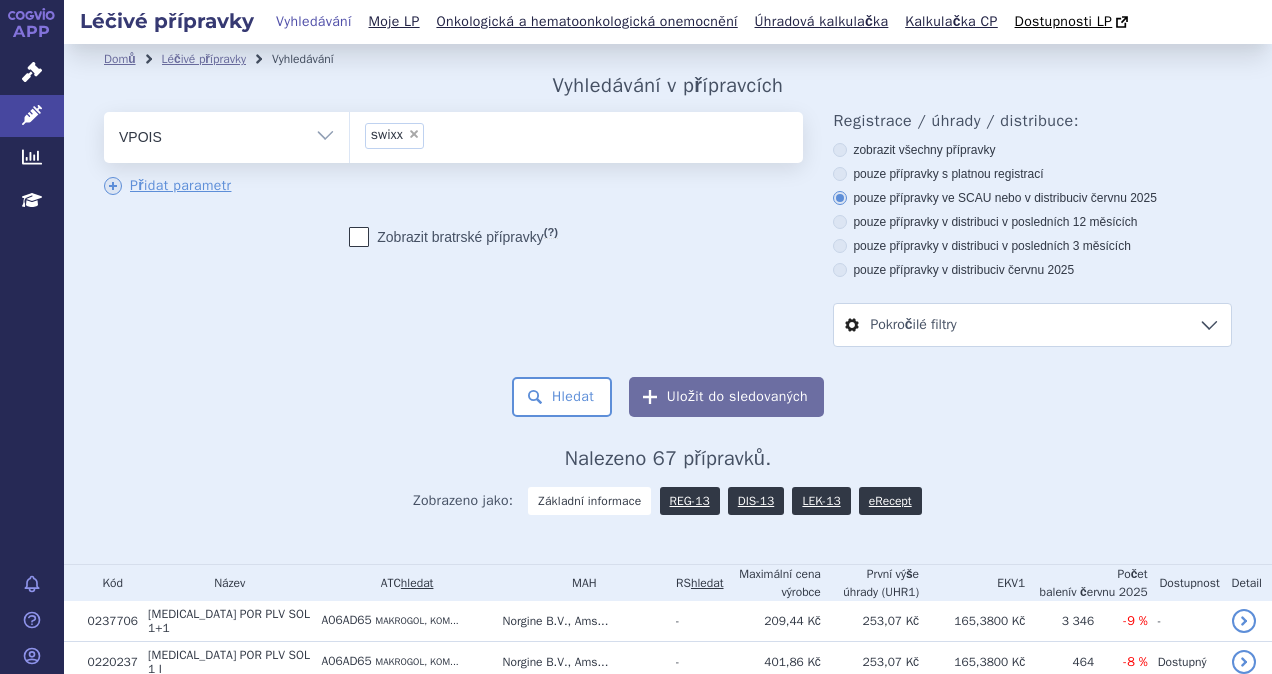 scroll, scrollTop: 0, scrollLeft: 0, axis: both 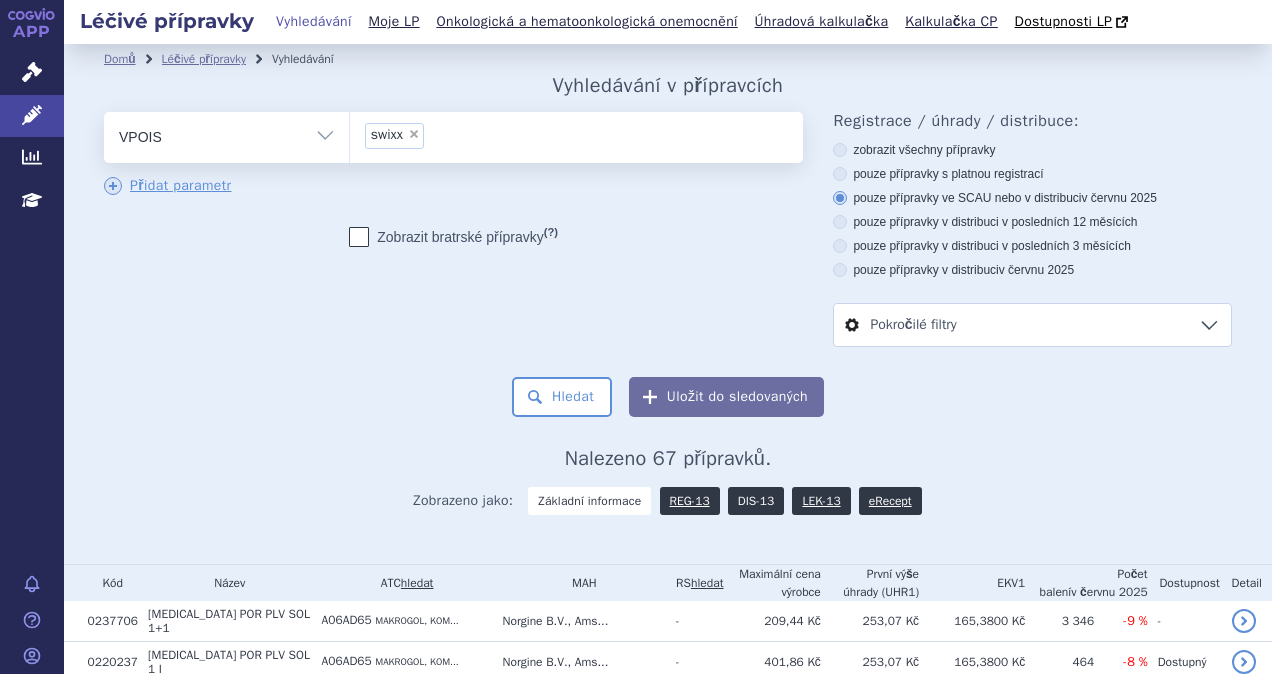 click on "DIS-13" at bounding box center [756, 501] 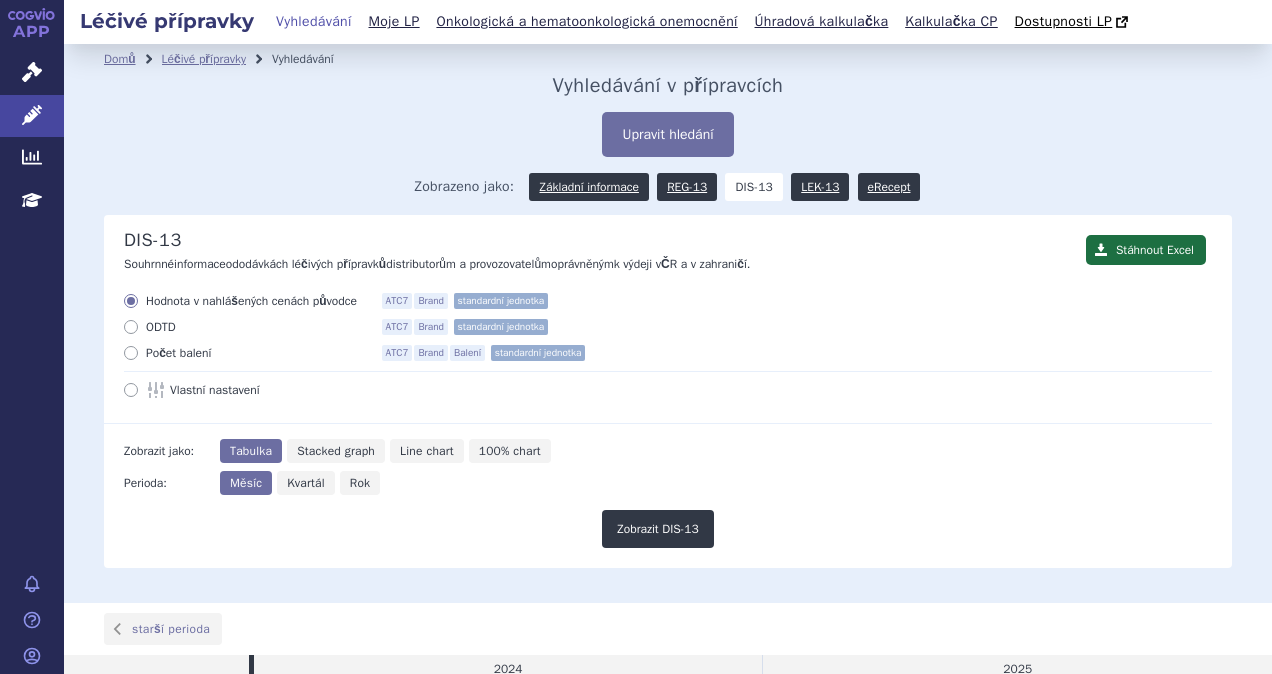 scroll, scrollTop: 0, scrollLeft: 0, axis: both 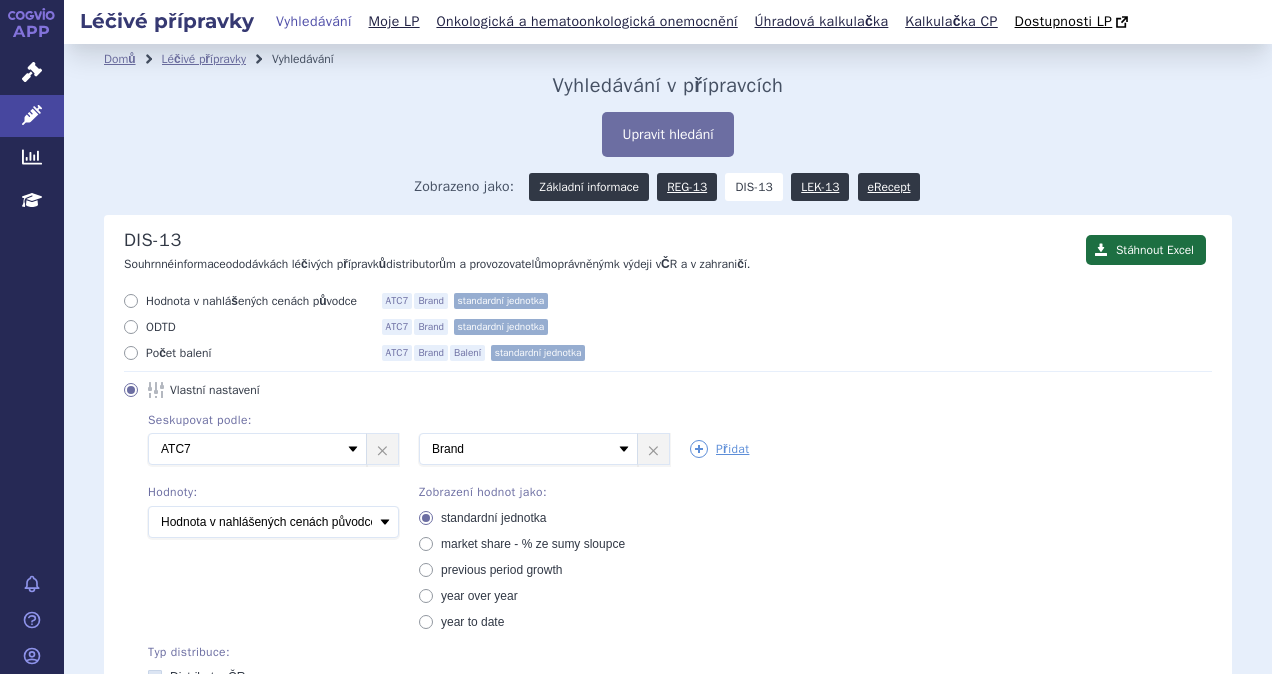 click on "Základní informace" at bounding box center (588, 187) 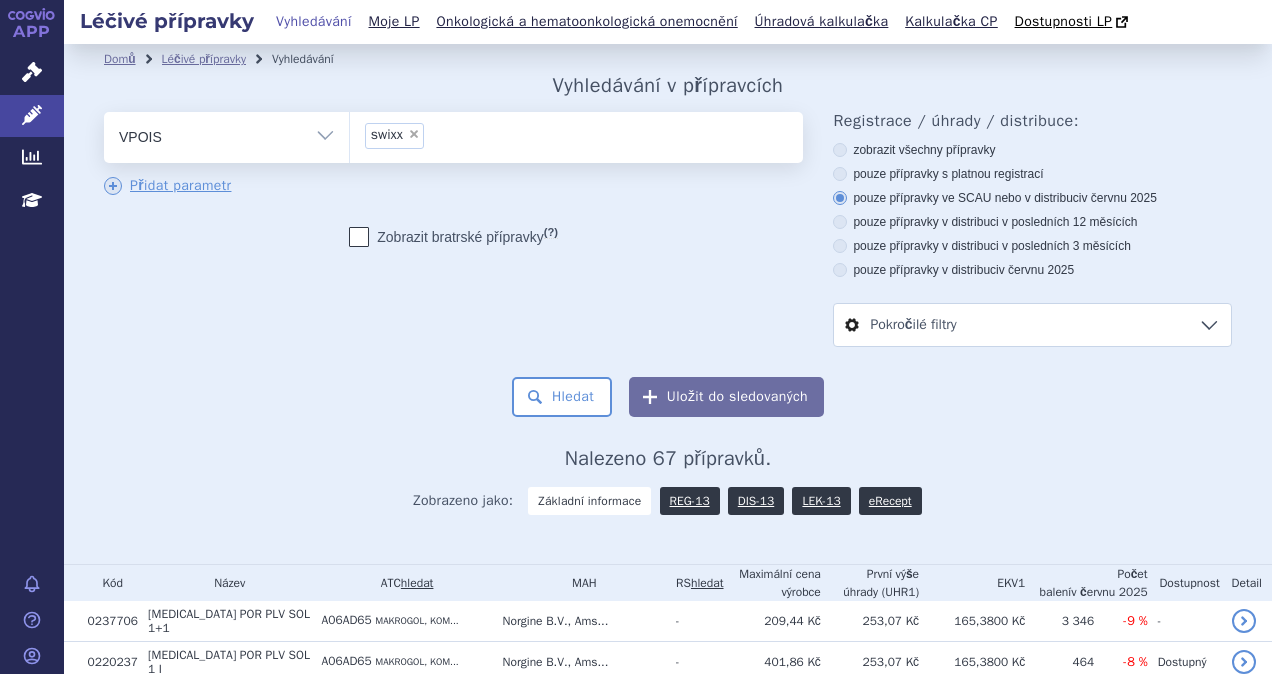 scroll, scrollTop: 0, scrollLeft: 0, axis: both 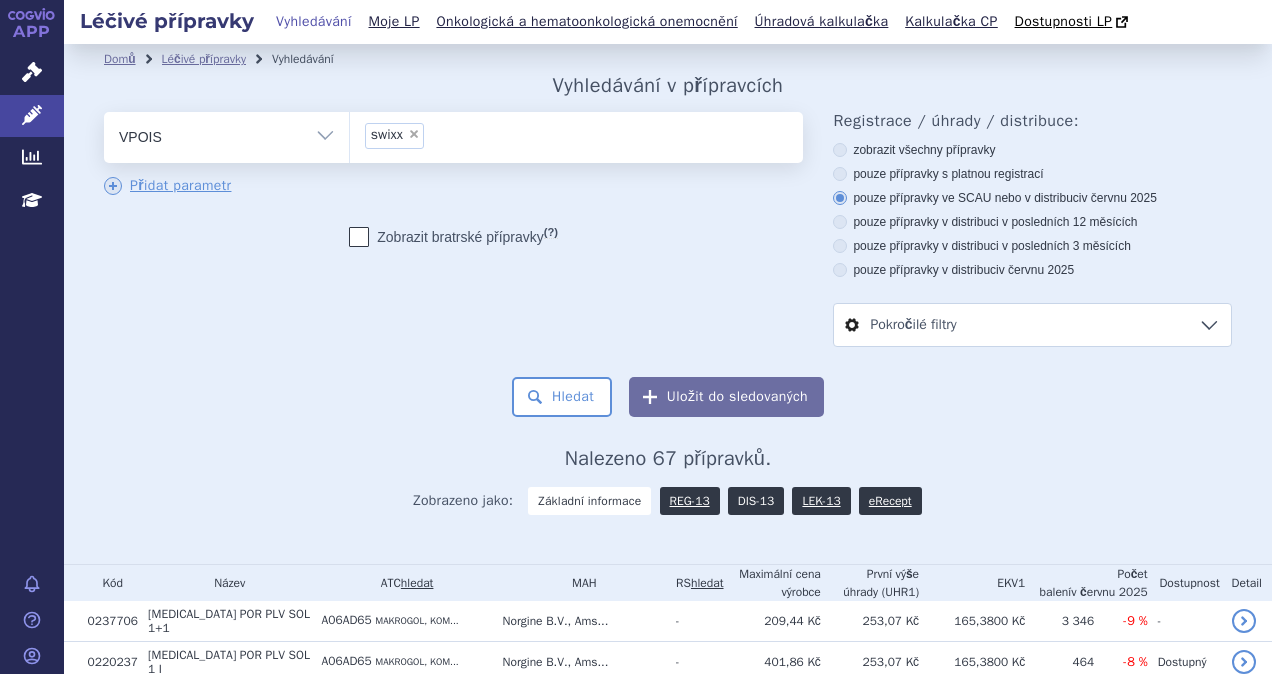 click on "DIS-13" at bounding box center [756, 501] 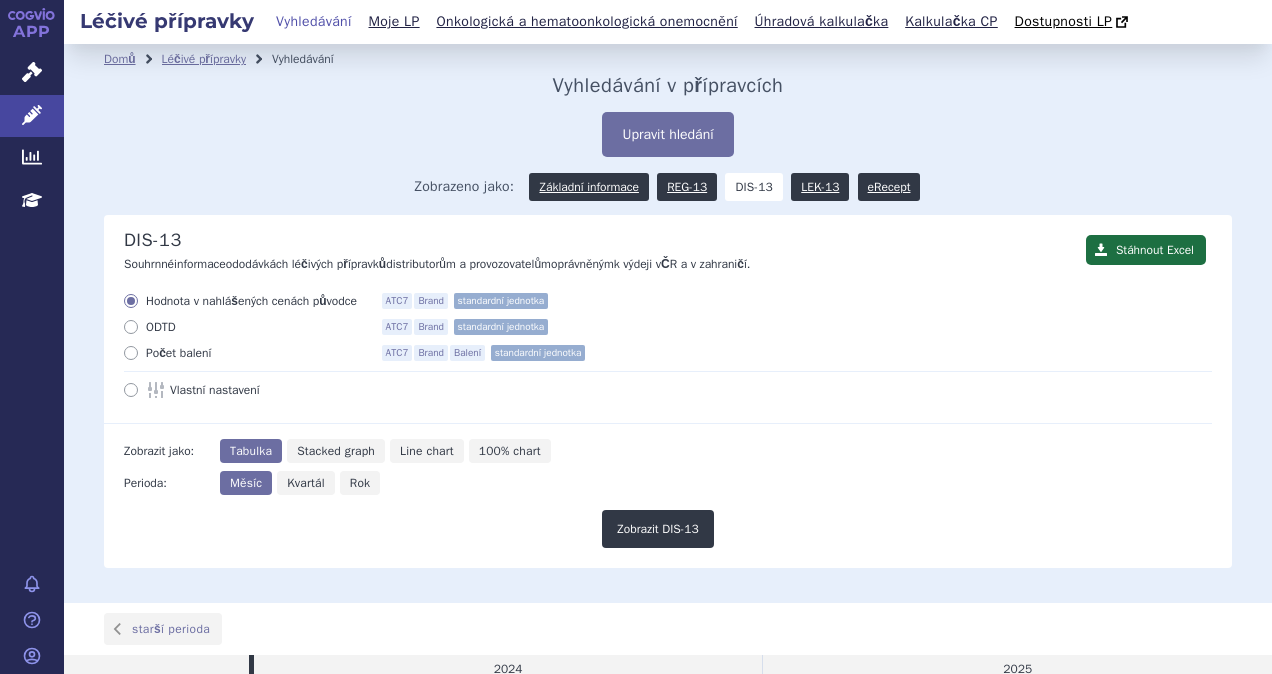 scroll, scrollTop: 0, scrollLeft: 0, axis: both 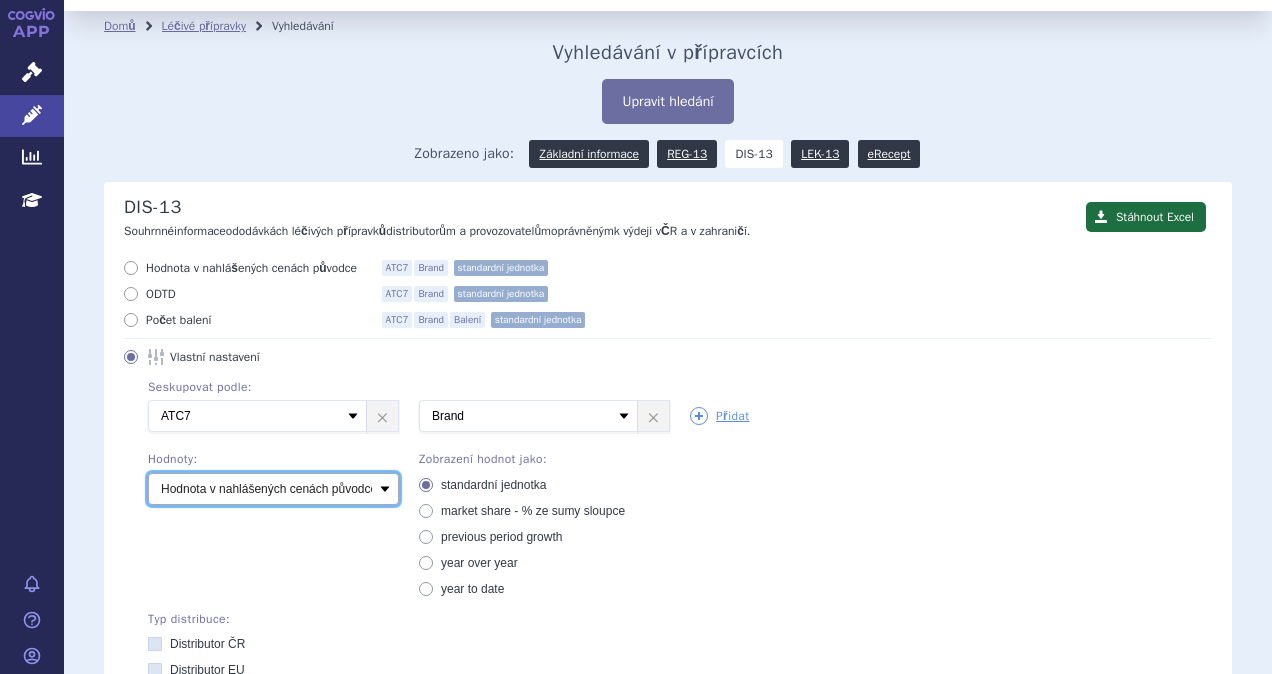 click on "Počet balení
Hodnota v nahlášených cenách původce [DIS-13]
Hodnota v maximálních cenách původce (MCV) [SCAU/SCUP]
Hodnota v maximálních úhradách (UHR1) [SCAU]
Hodnota v maximálních finálních cenách [SCAU]
ODTD [SCAU]
DDD [DIS-13/SCAU/SCUP]" at bounding box center [273, 489] 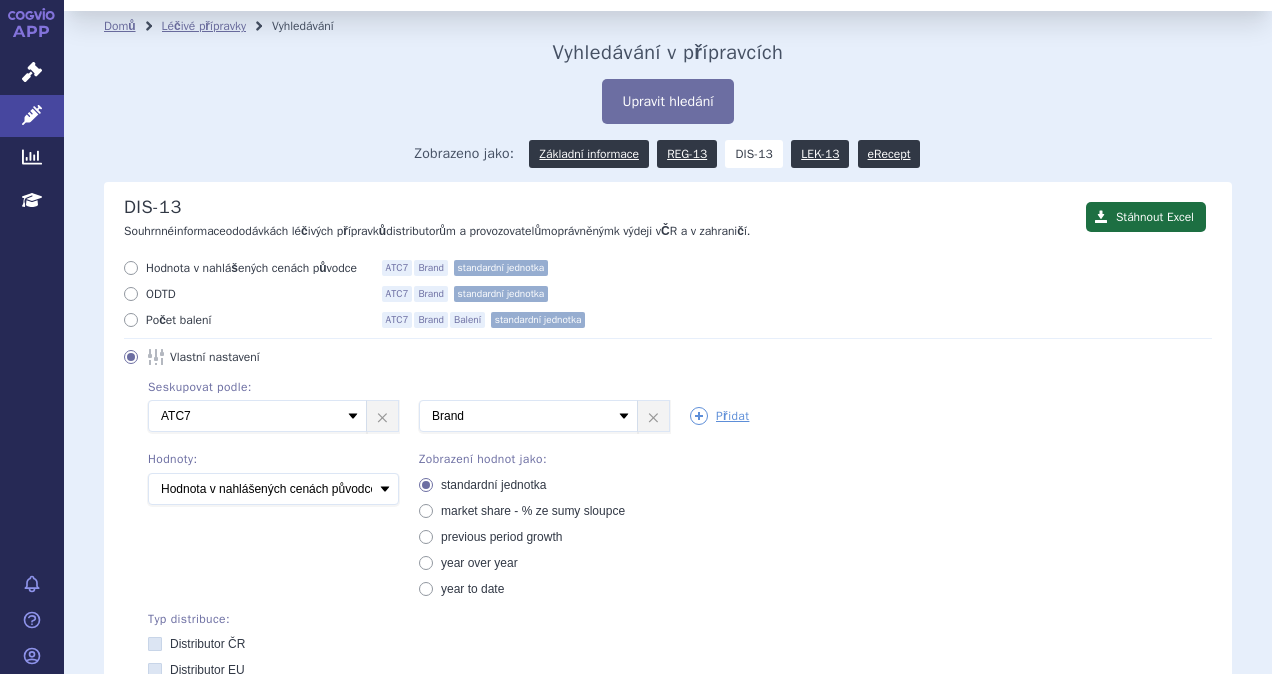 click on "Hodnota v nahlášených cenách původce" at bounding box center (256, 268) 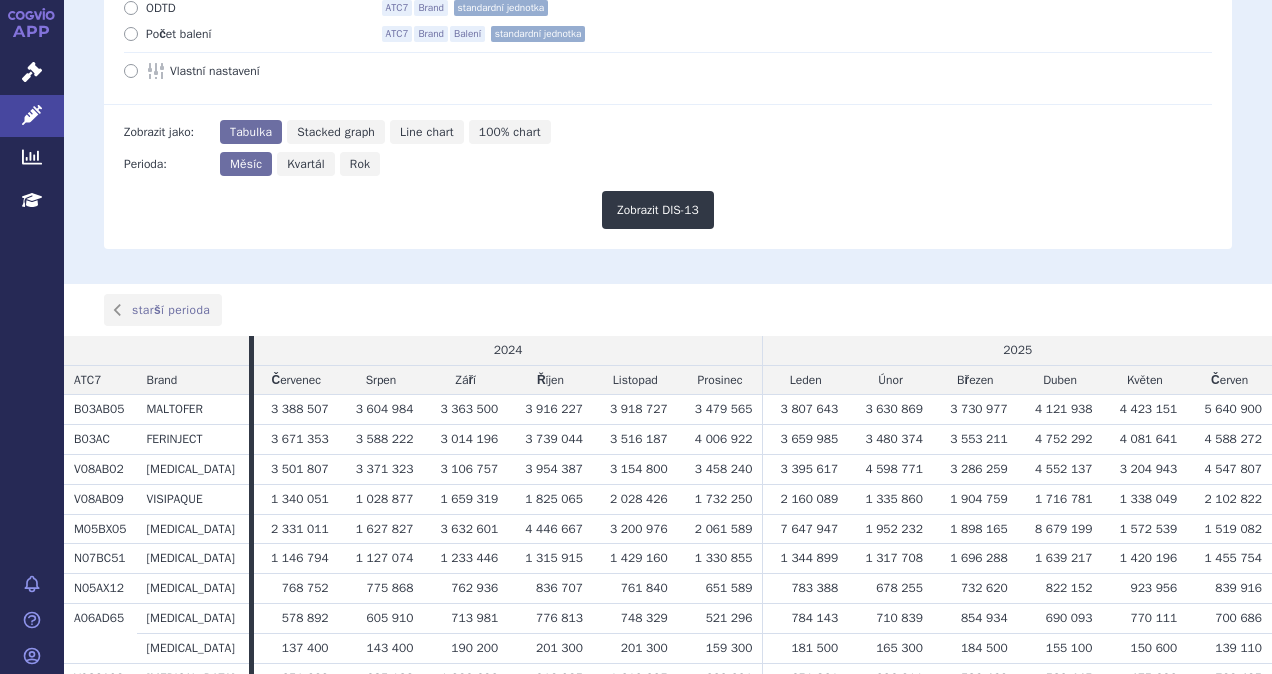 scroll, scrollTop: 207, scrollLeft: 0, axis: vertical 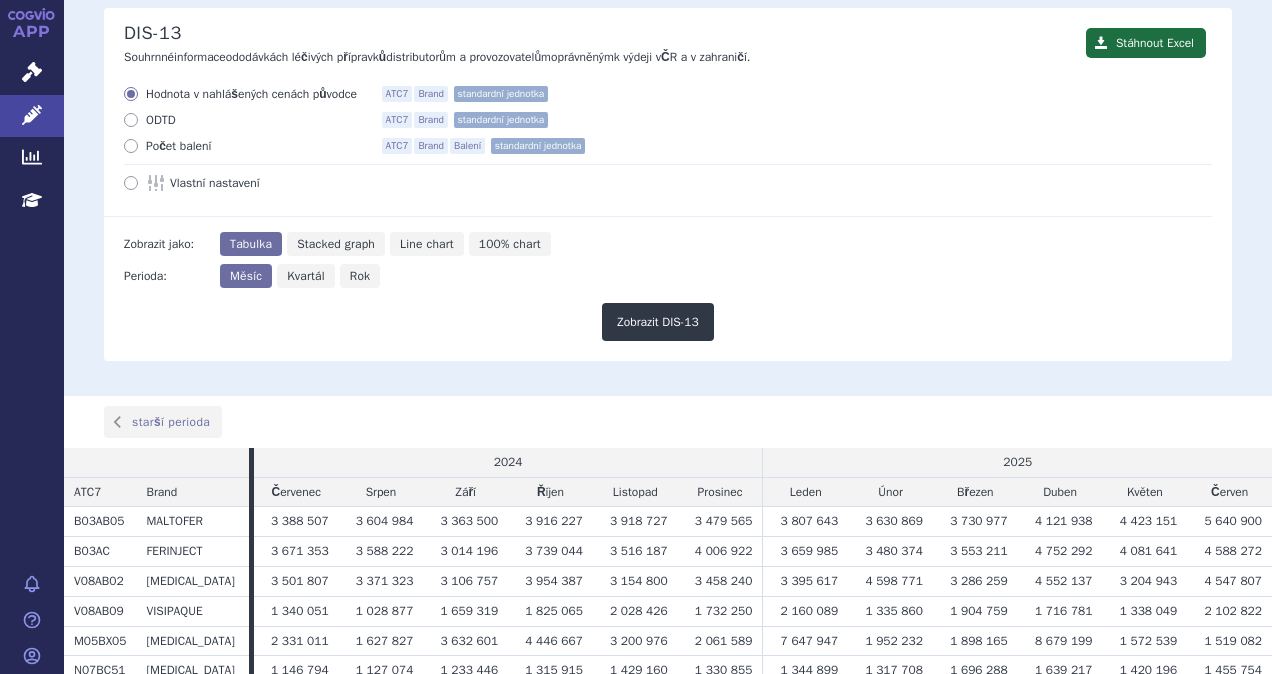 click on "Vlastní nastavení" at bounding box center [668, 183] 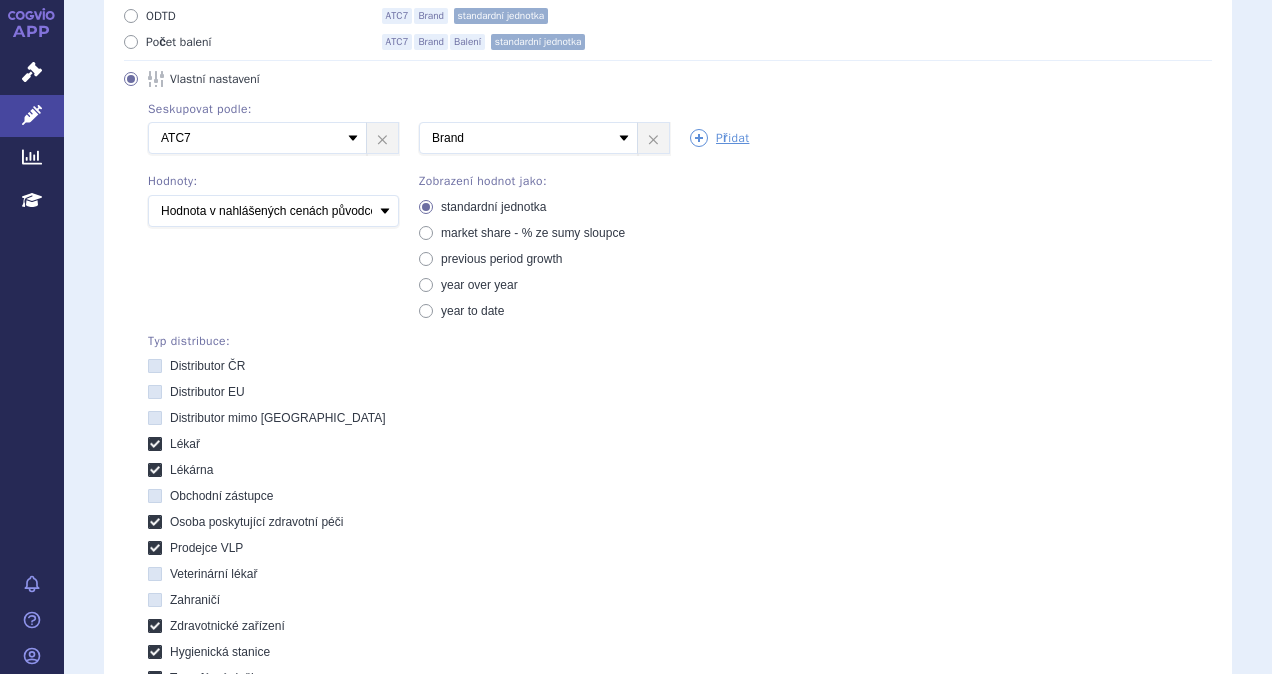 scroll, scrollTop: 302, scrollLeft: 0, axis: vertical 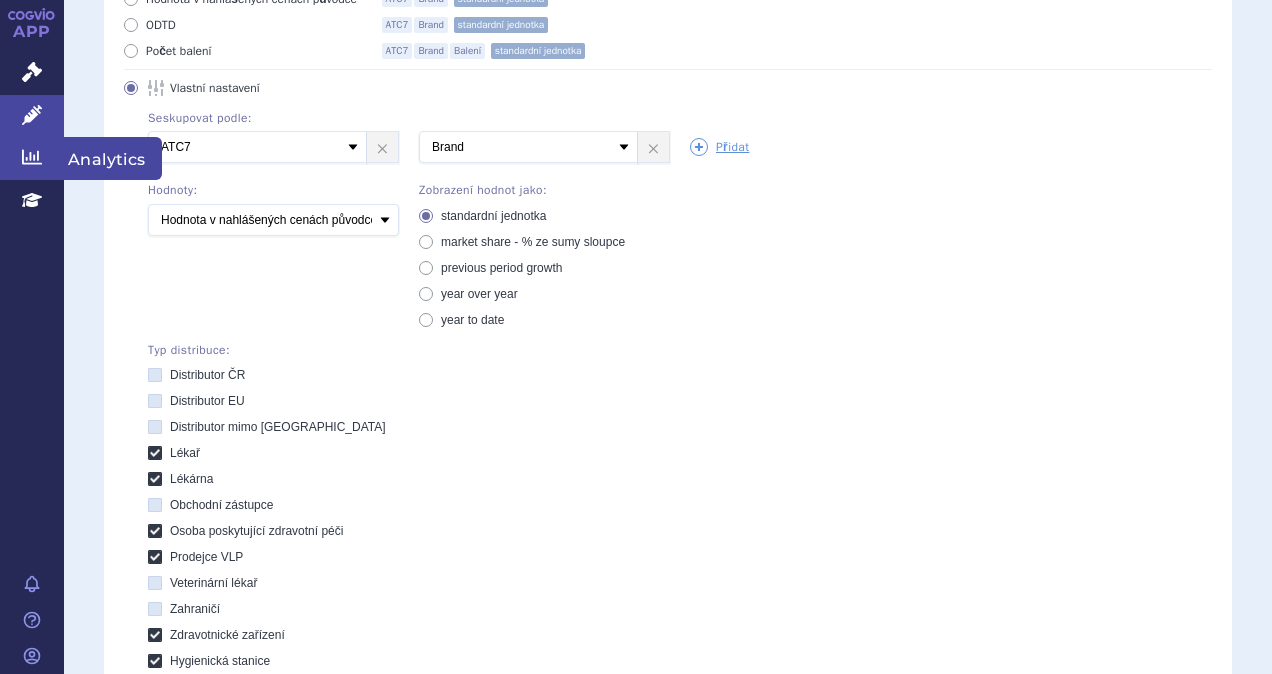 click 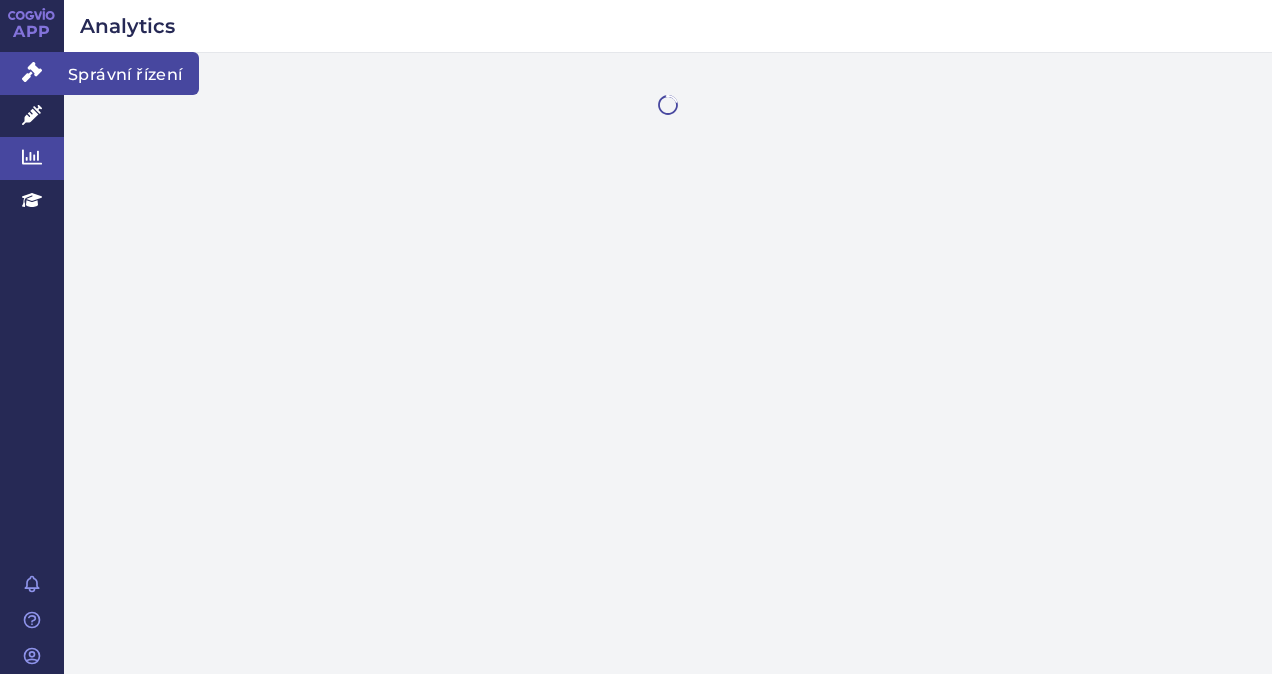 scroll, scrollTop: 0, scrollLeft: 0, axis: both 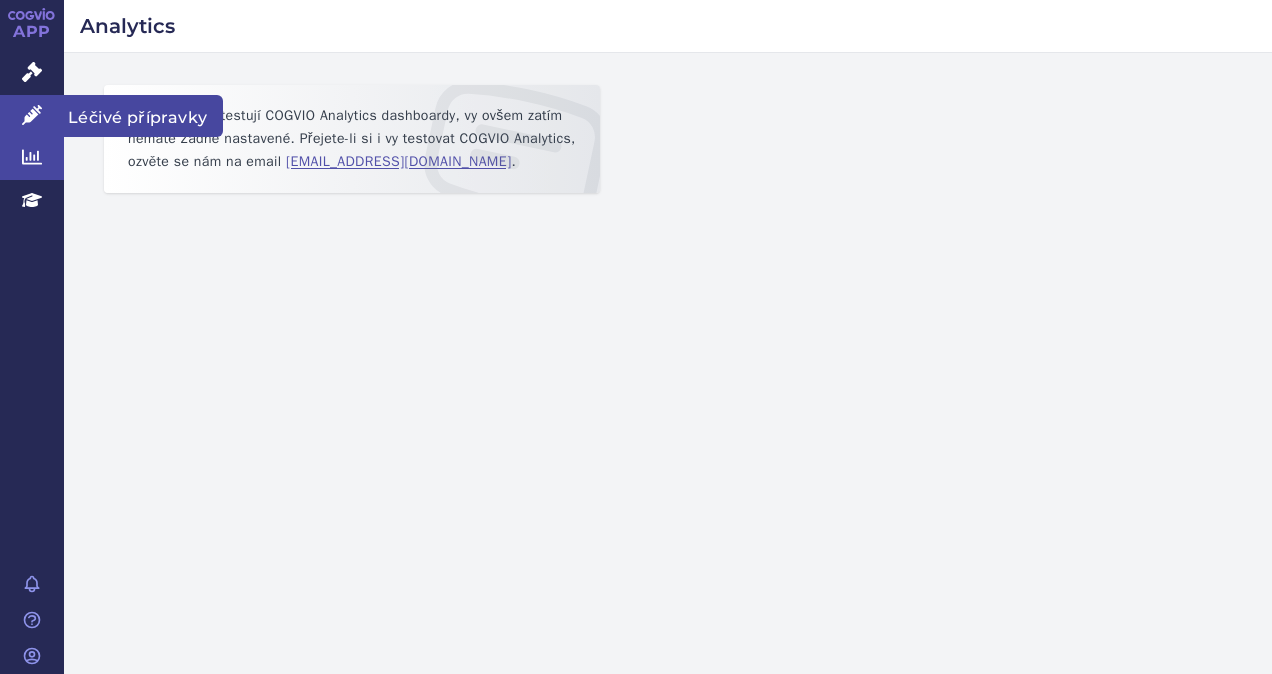 click on "Léčivé přípravky" at bounding box center (32, 116) 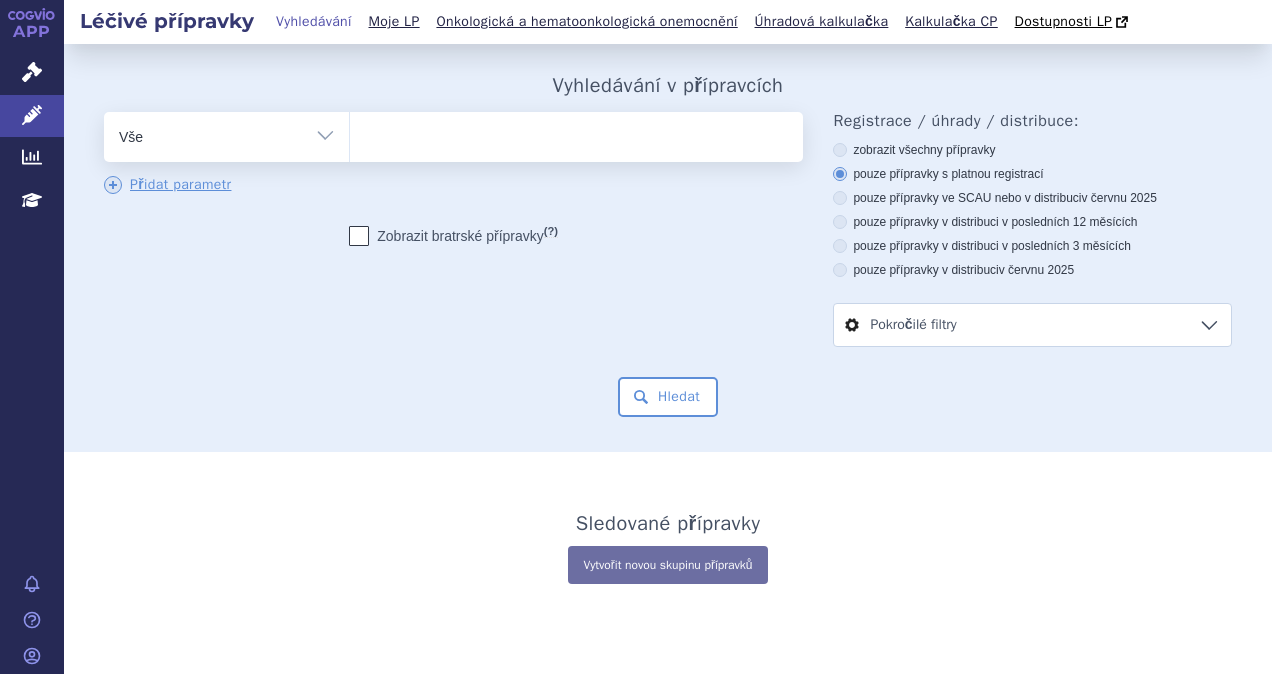 scroll, scrollTop: 0, scrollLeft: 0, axis: both 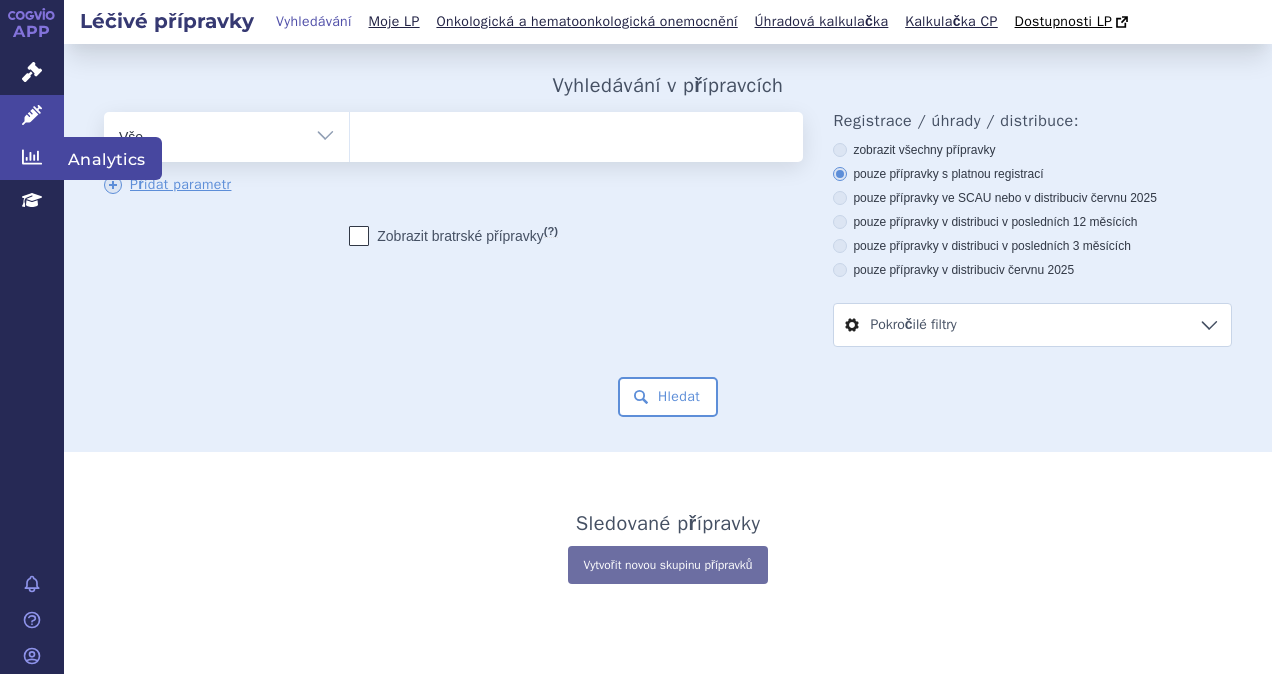 click 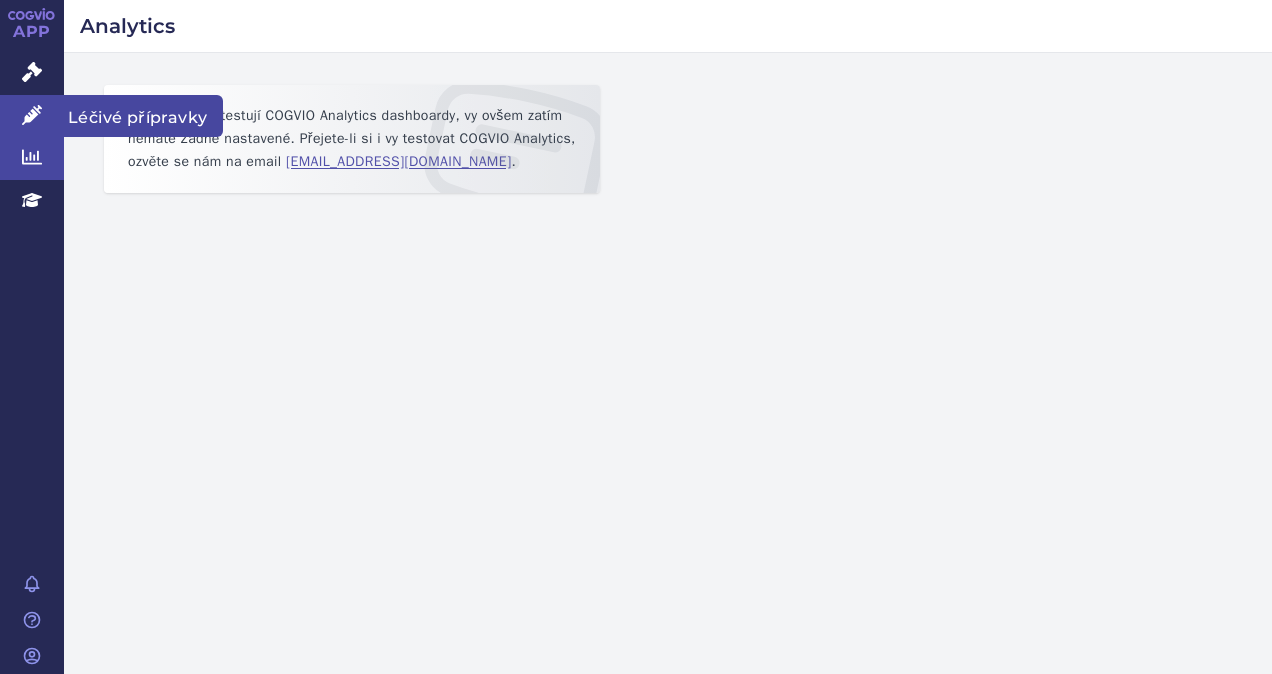 click on "Léčivé přípravky" at bounding box center (32, 116) 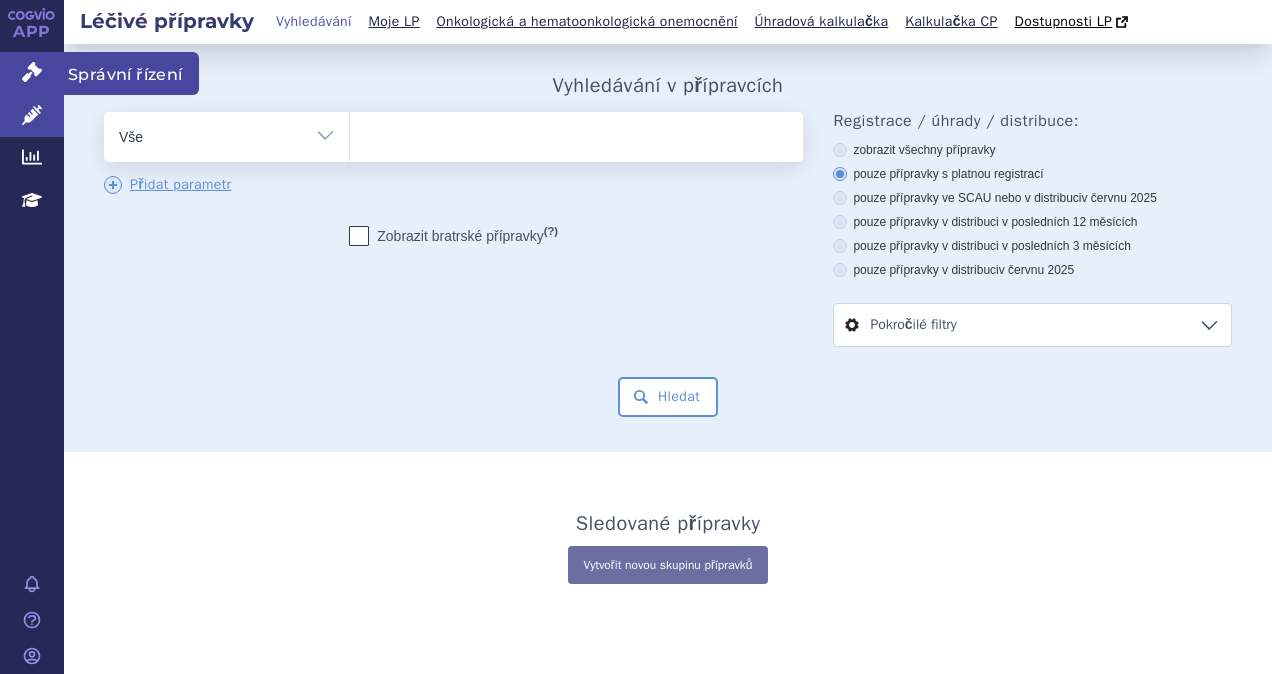 click 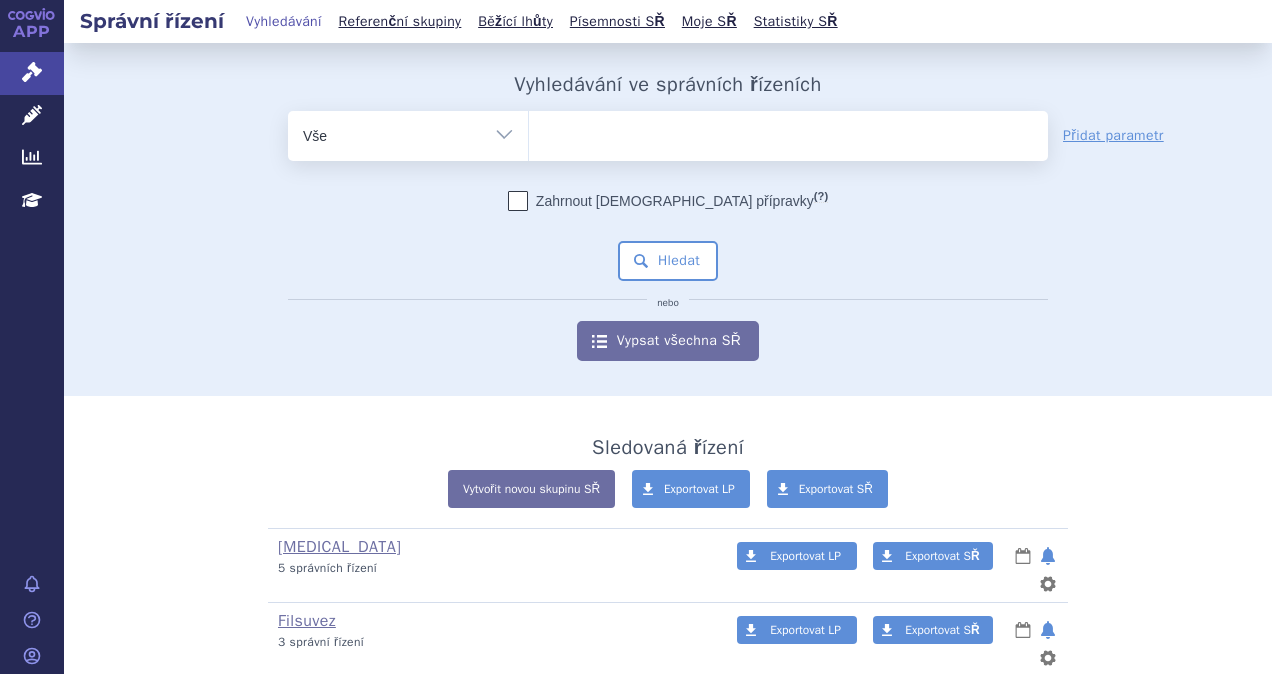 scroll, scrollTop: 0, scrollLeft: 0, axis: both 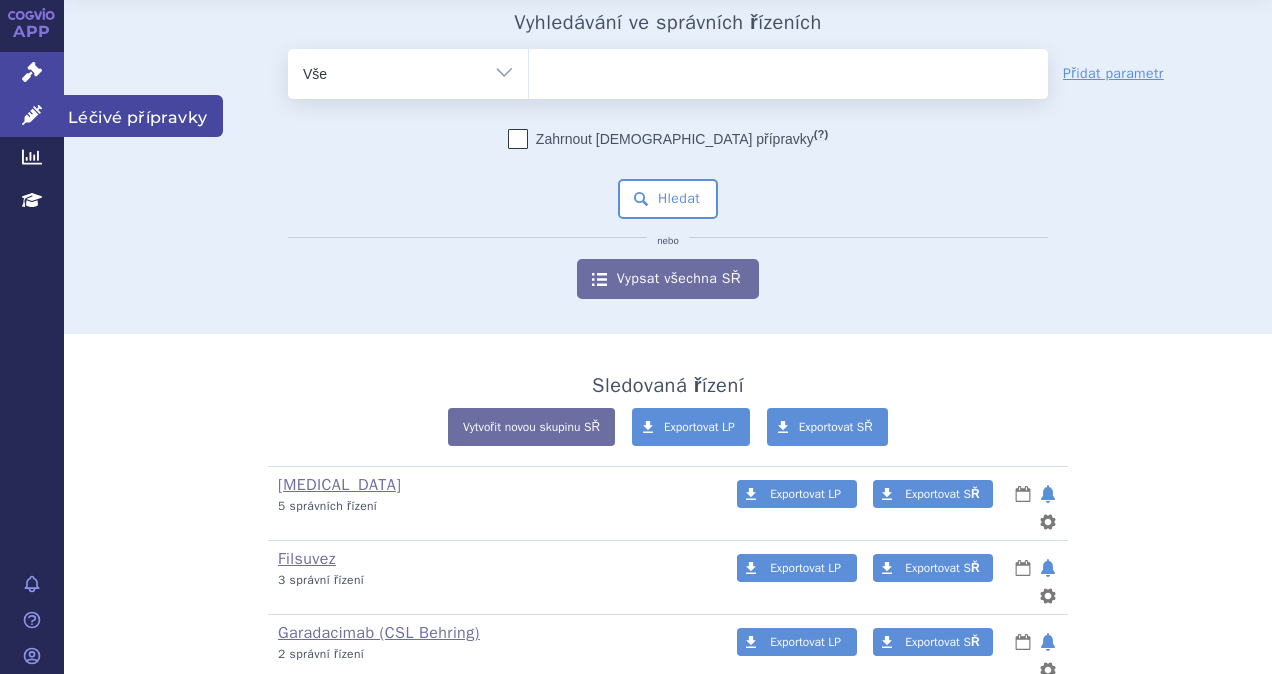 click 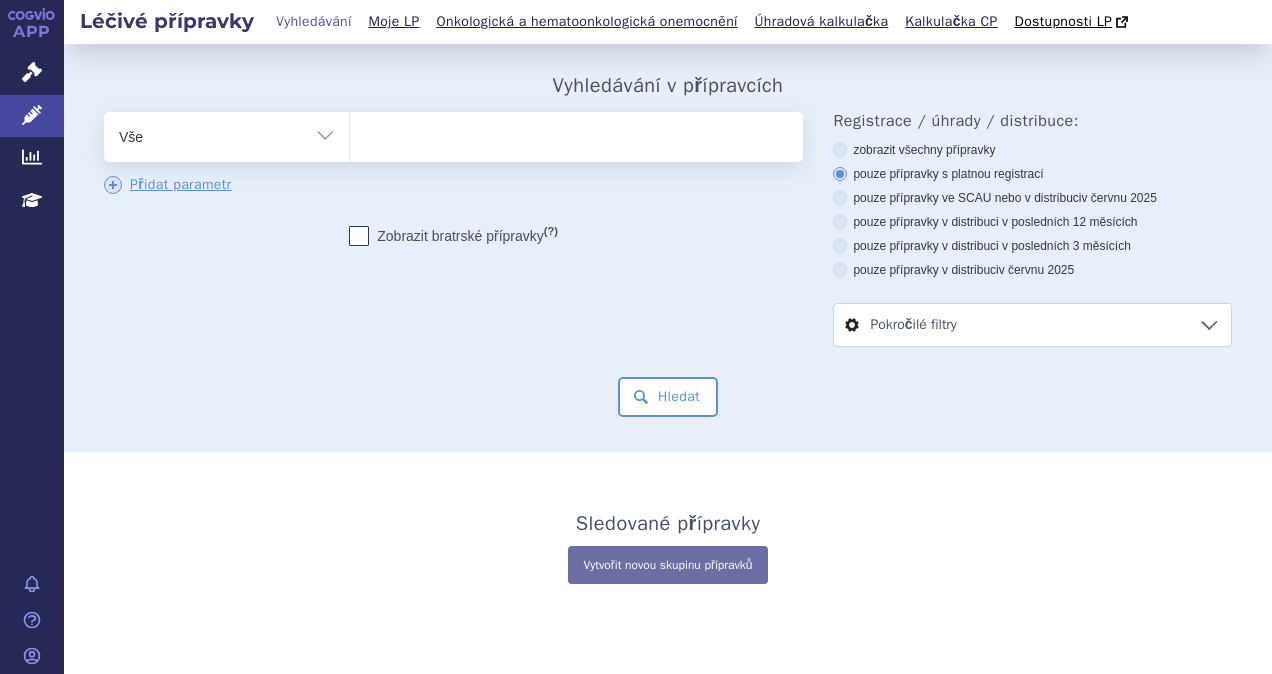 scroll, scrollTop: 0, scrollLeft: 0, axis: both 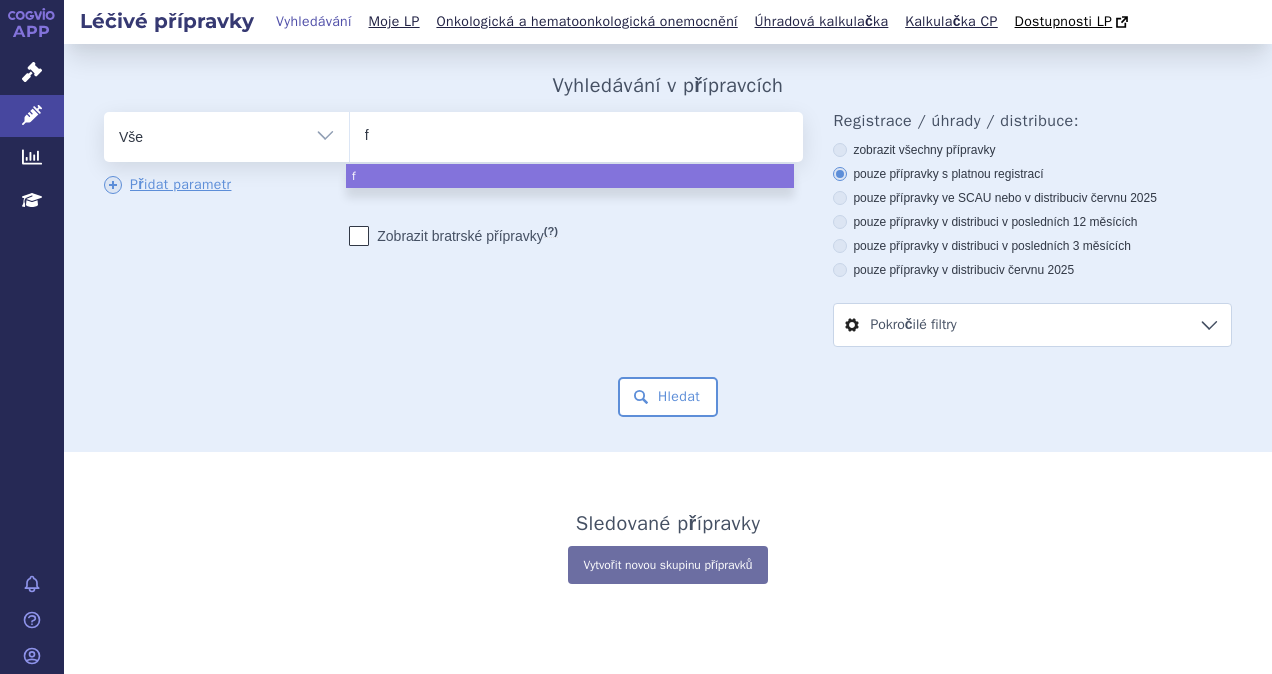 type on "fi" 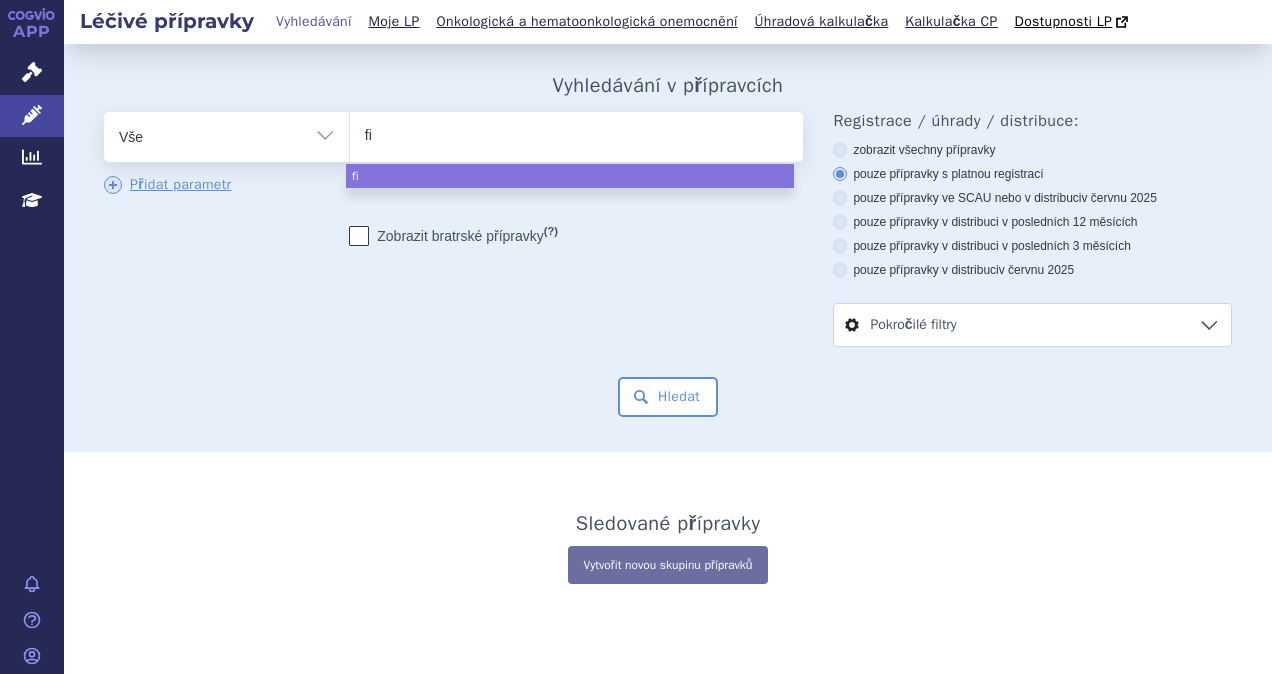 type on "fin" 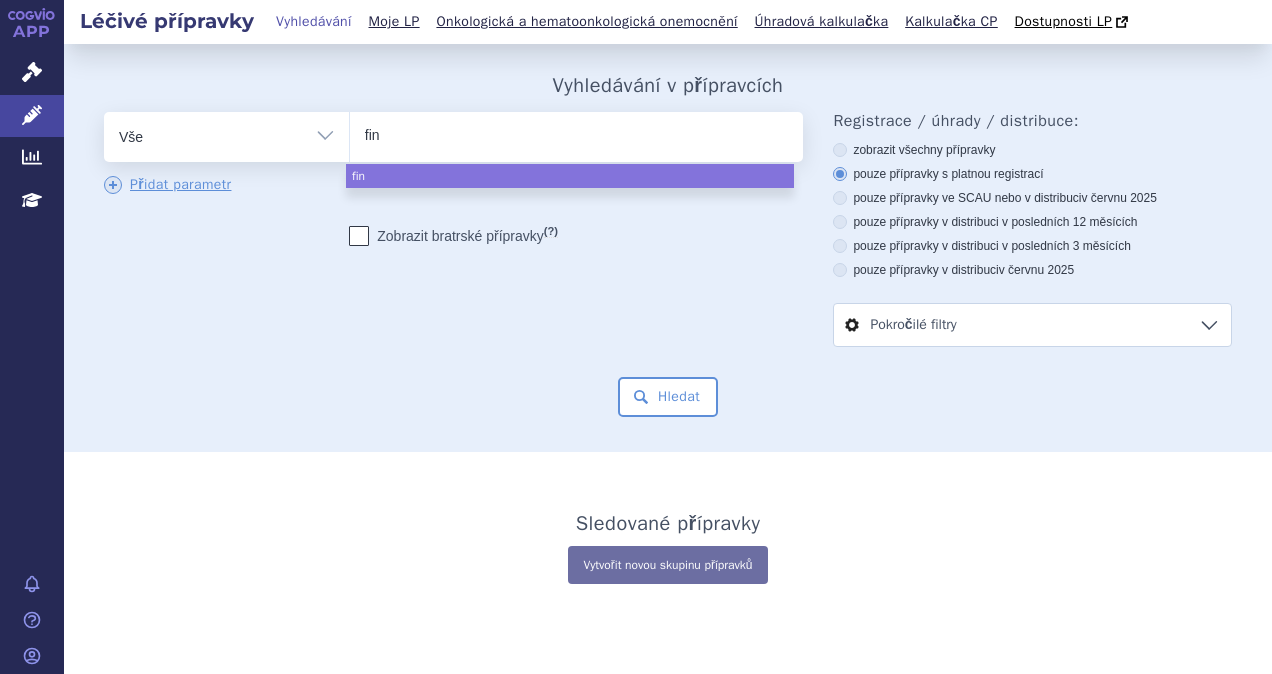 type on "fint" 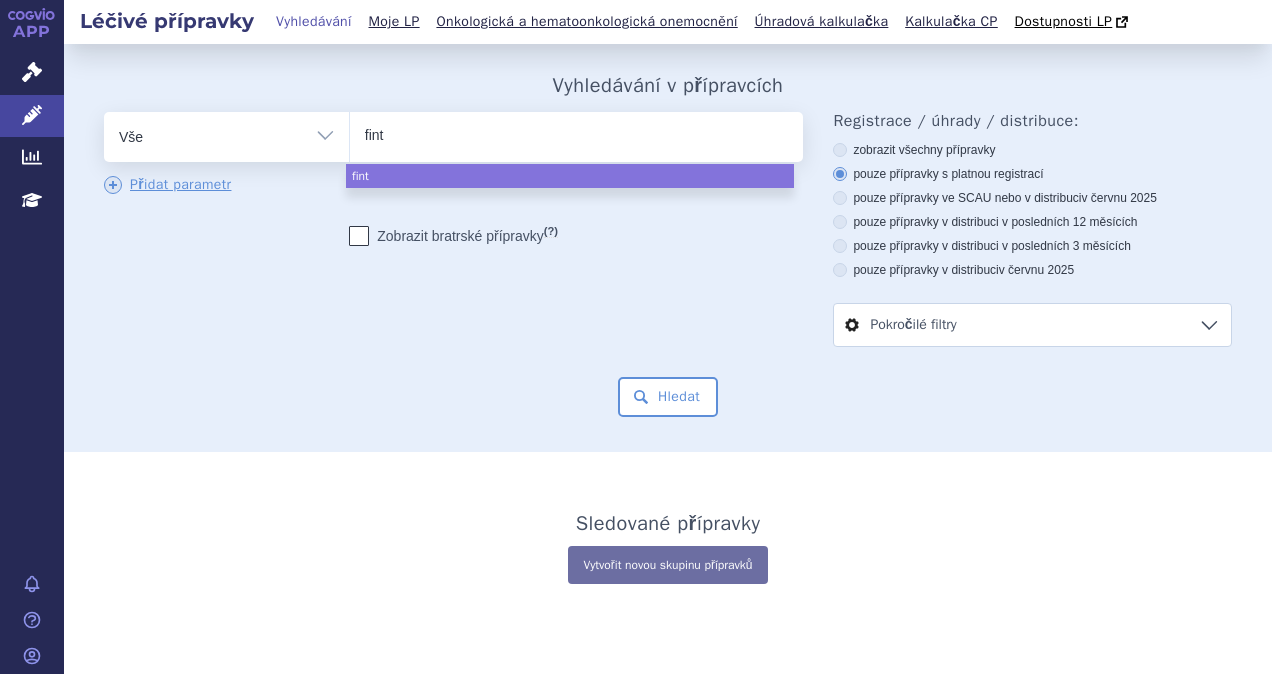 type on "finte" 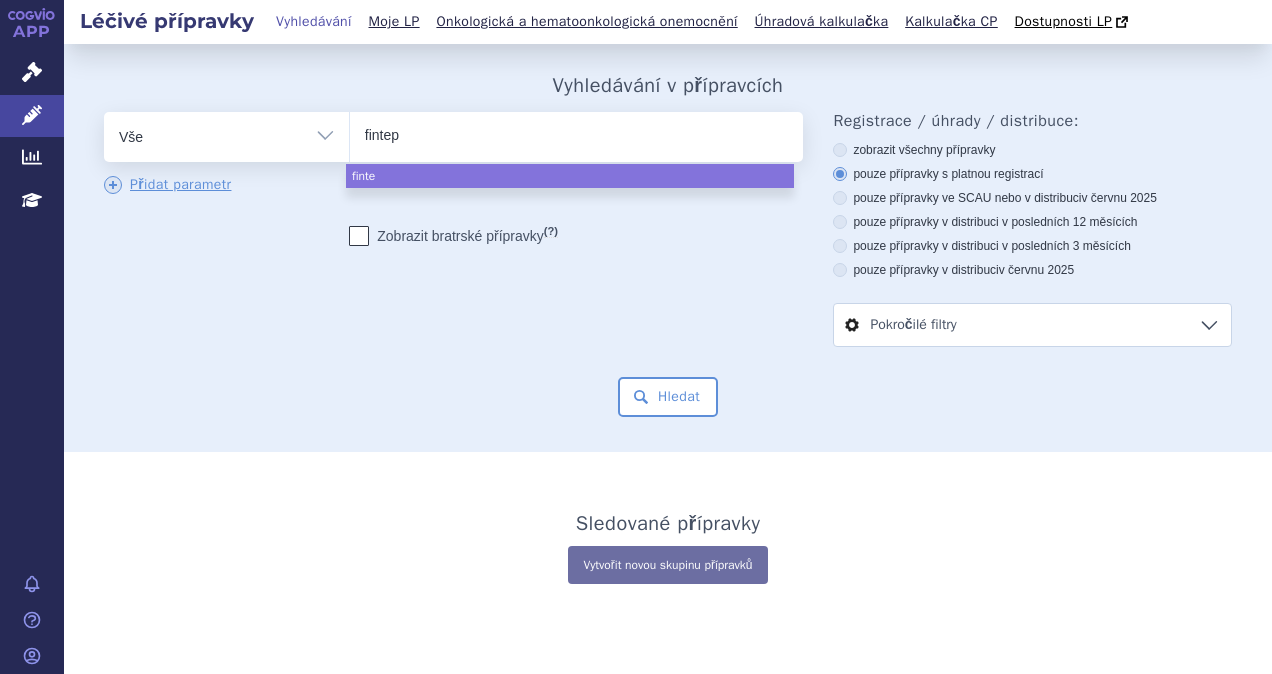 type on "fintepl" 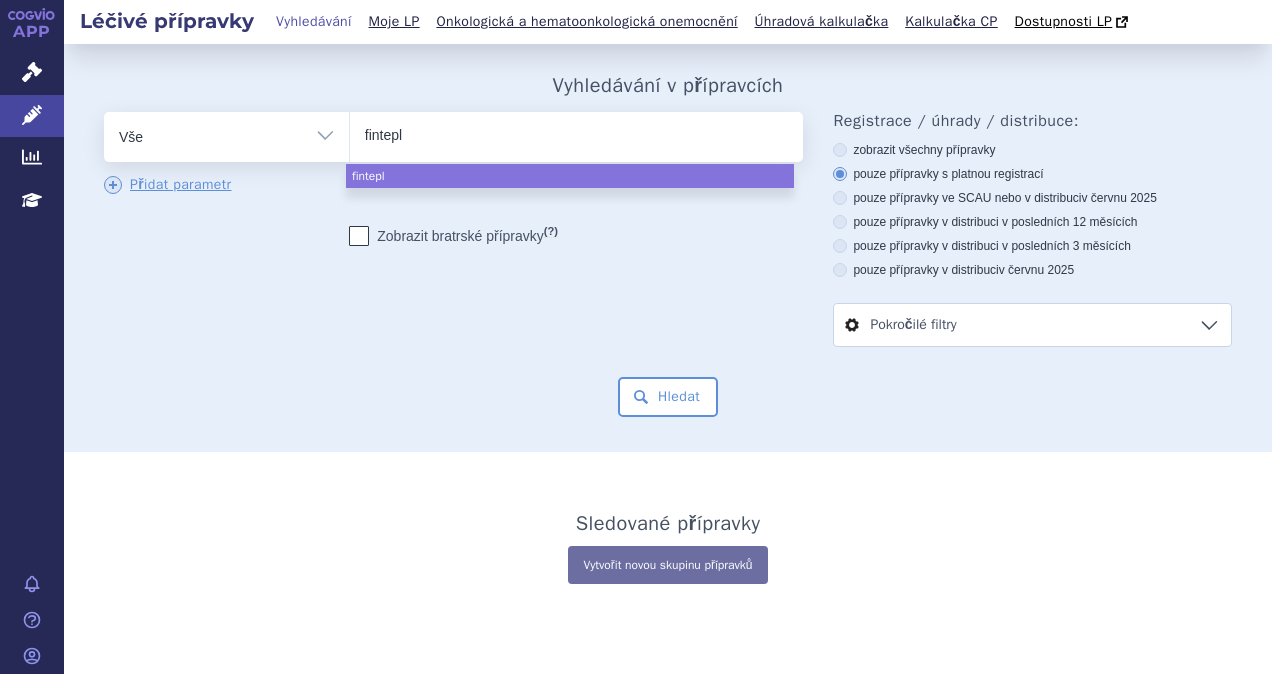 type on "[MEDICAL_DATA]" 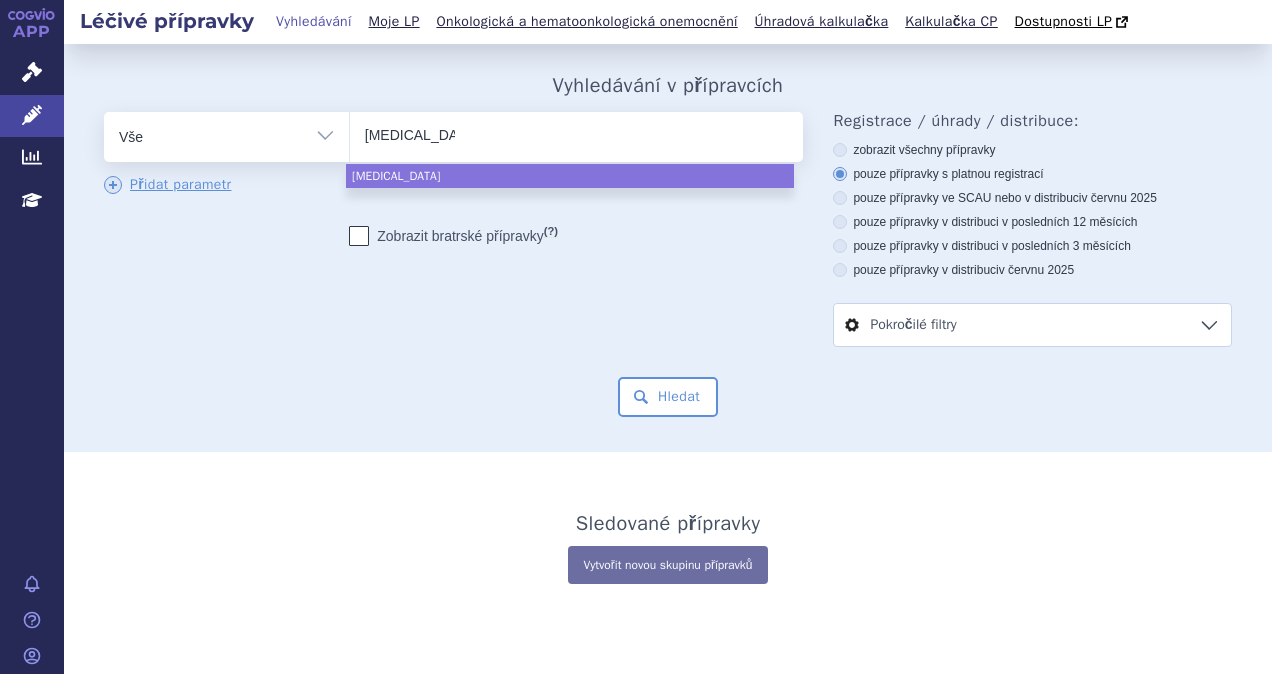 select on "[MEDICAL_DATA]" 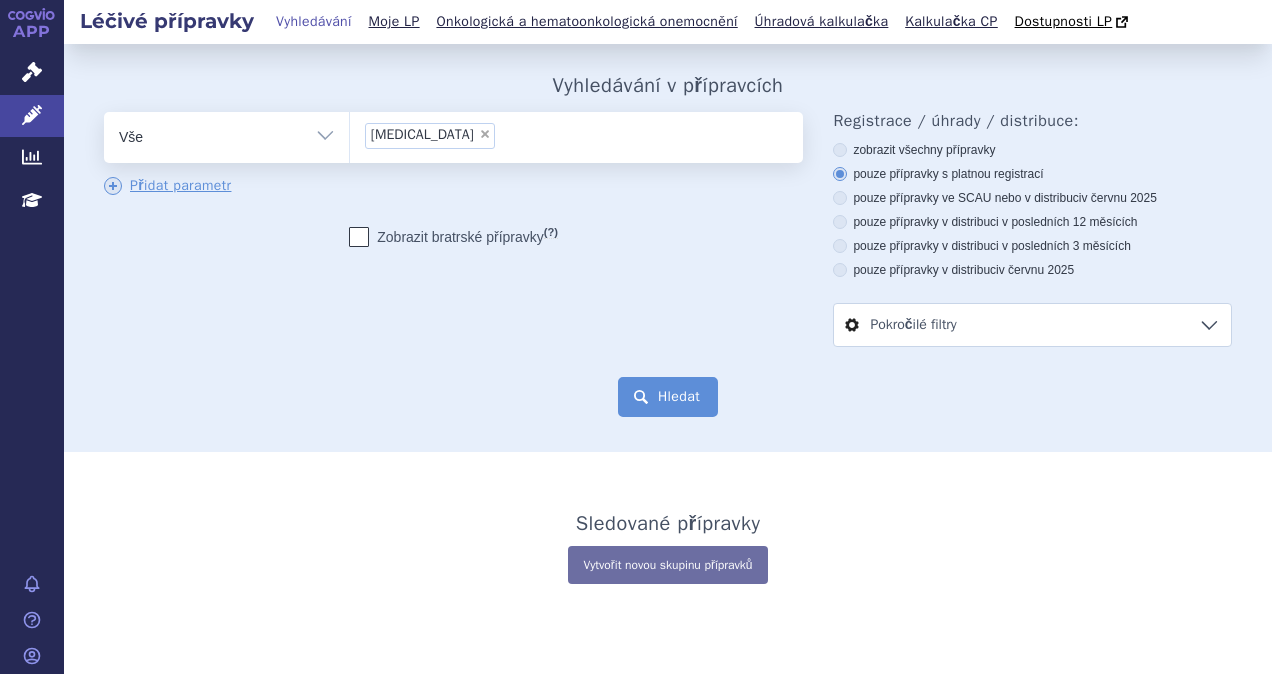 click on "Hledat" at bounding box center (668, 397) 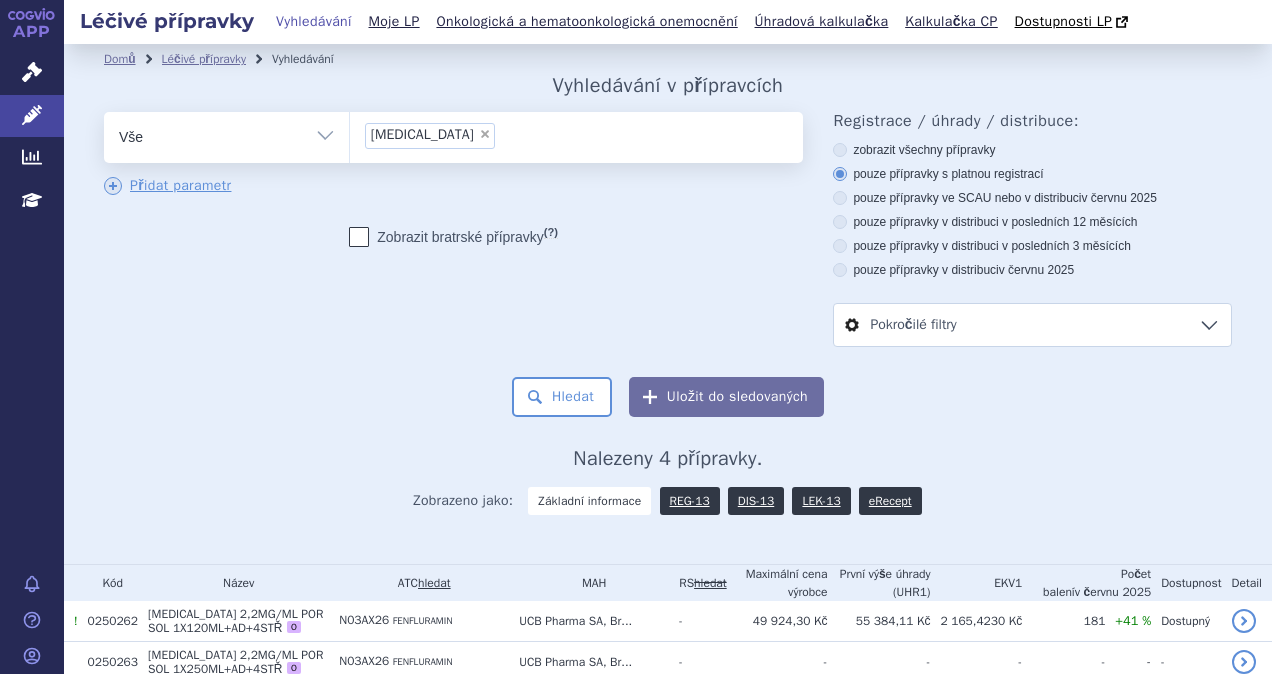 scroll, scrollTop: 0, scrollLeft: 0, axis: both 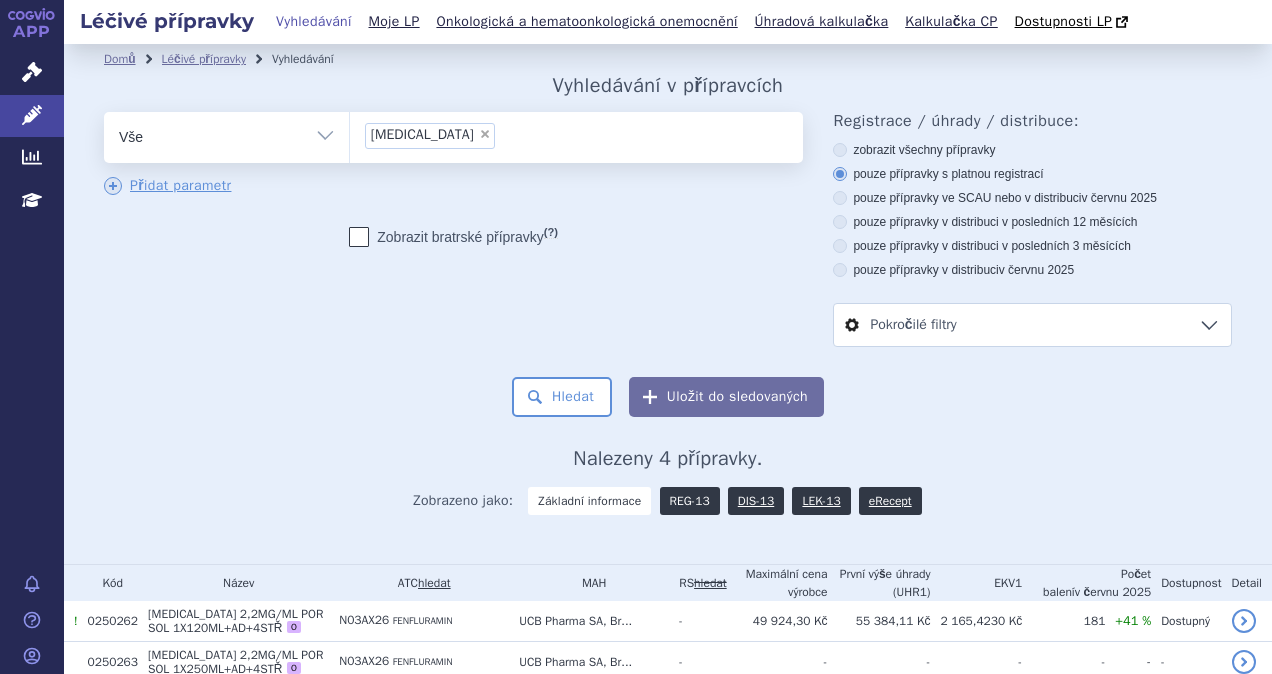 click on "REG-13" at bounding box center (690, 501) 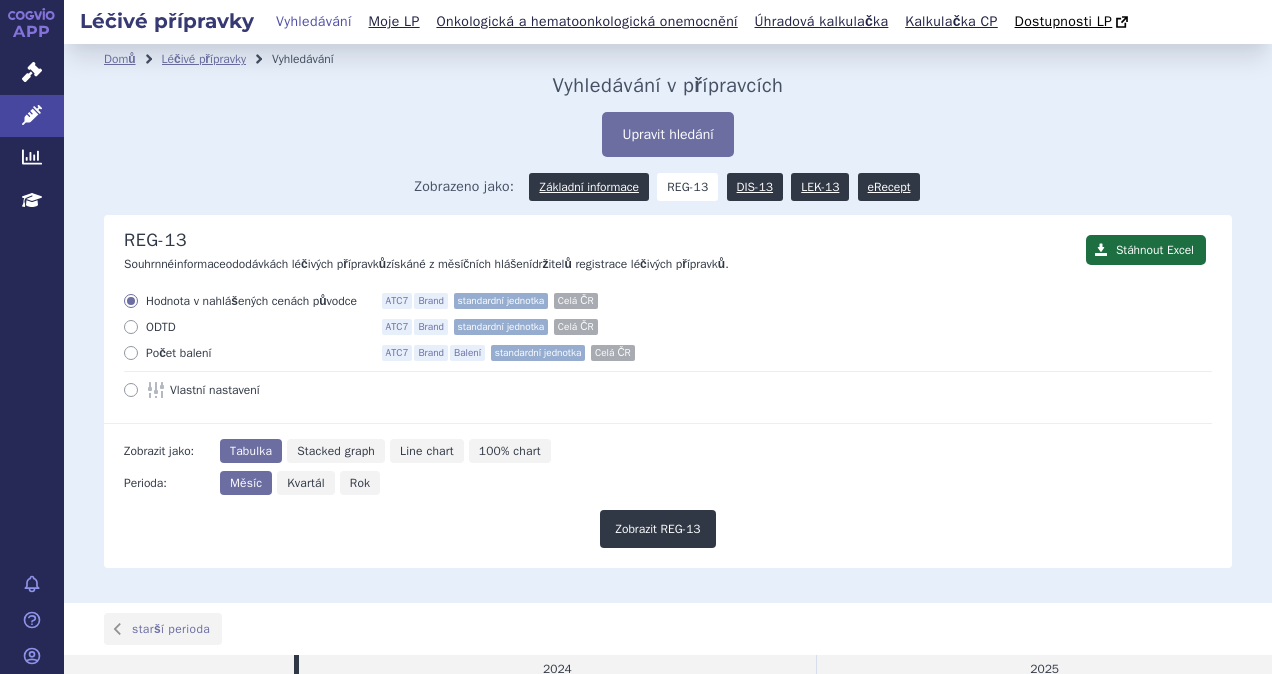 scroll, scrollTop: 0, scrollLeft: 0, axis: both 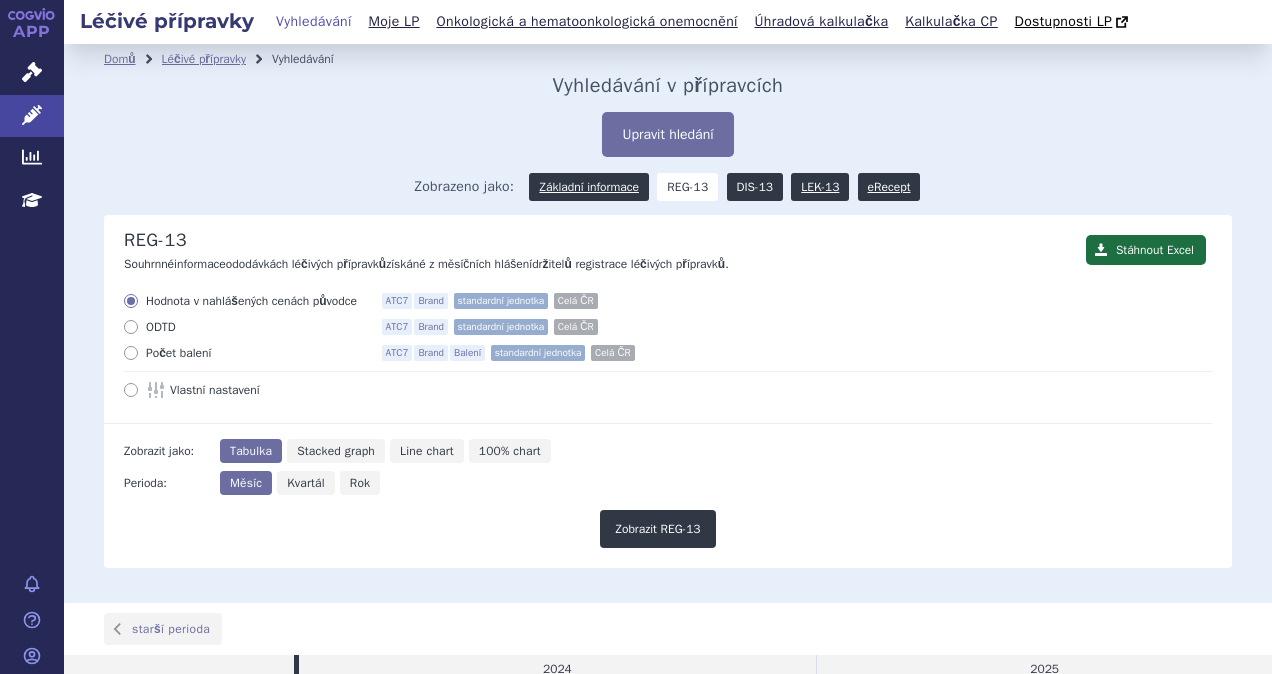 click on "DIS-13" at bounding box center [755, 187] 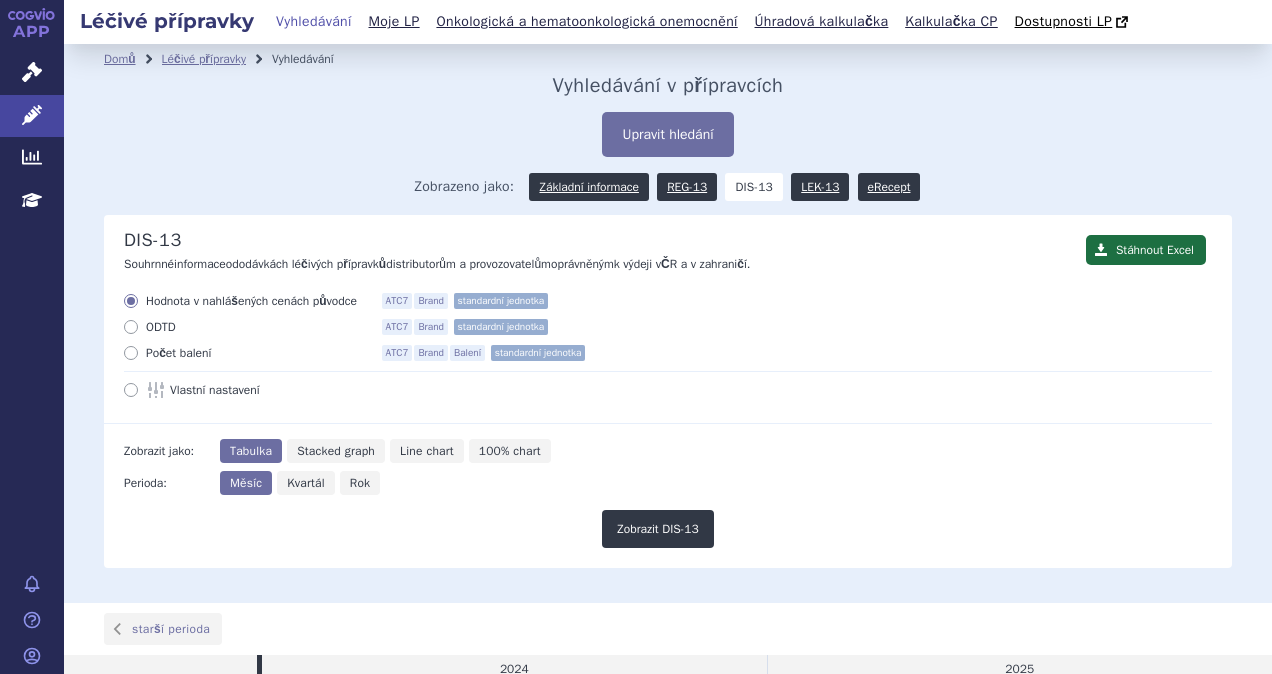 scroll, scrollTop: 0, scrollLeft: 0, axis: both 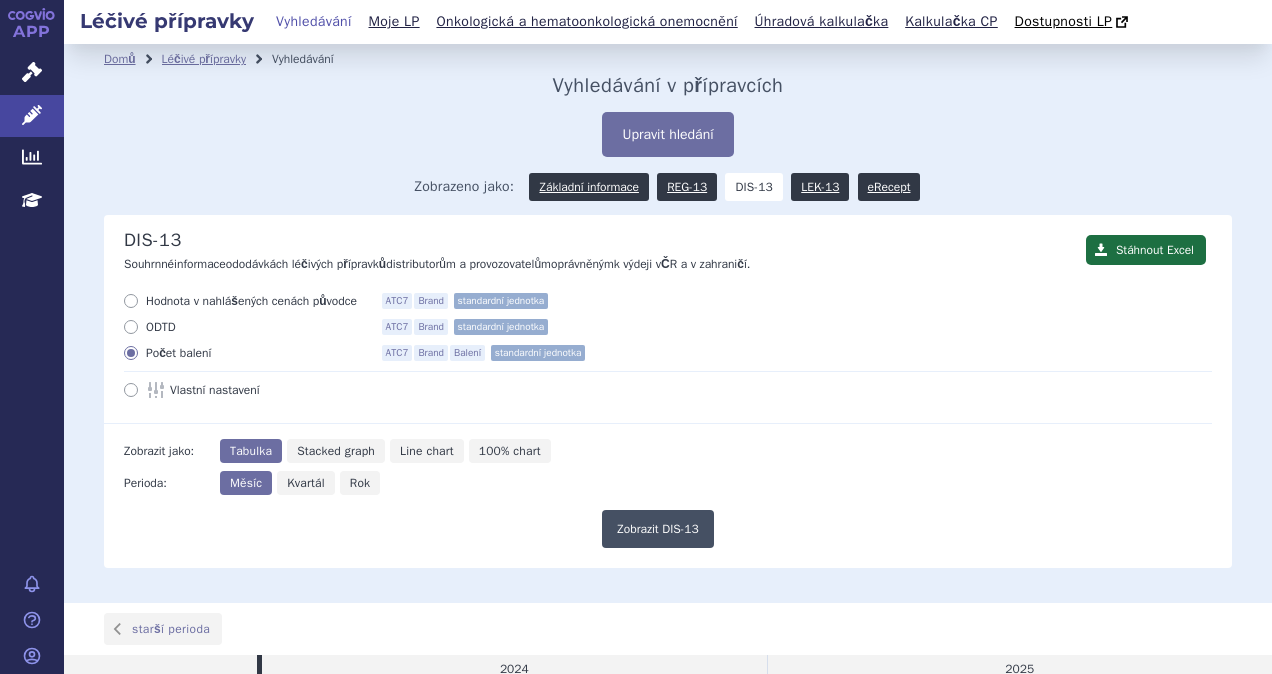 click on "Zobrazit DIS-13" at bounding box center [658, 529] 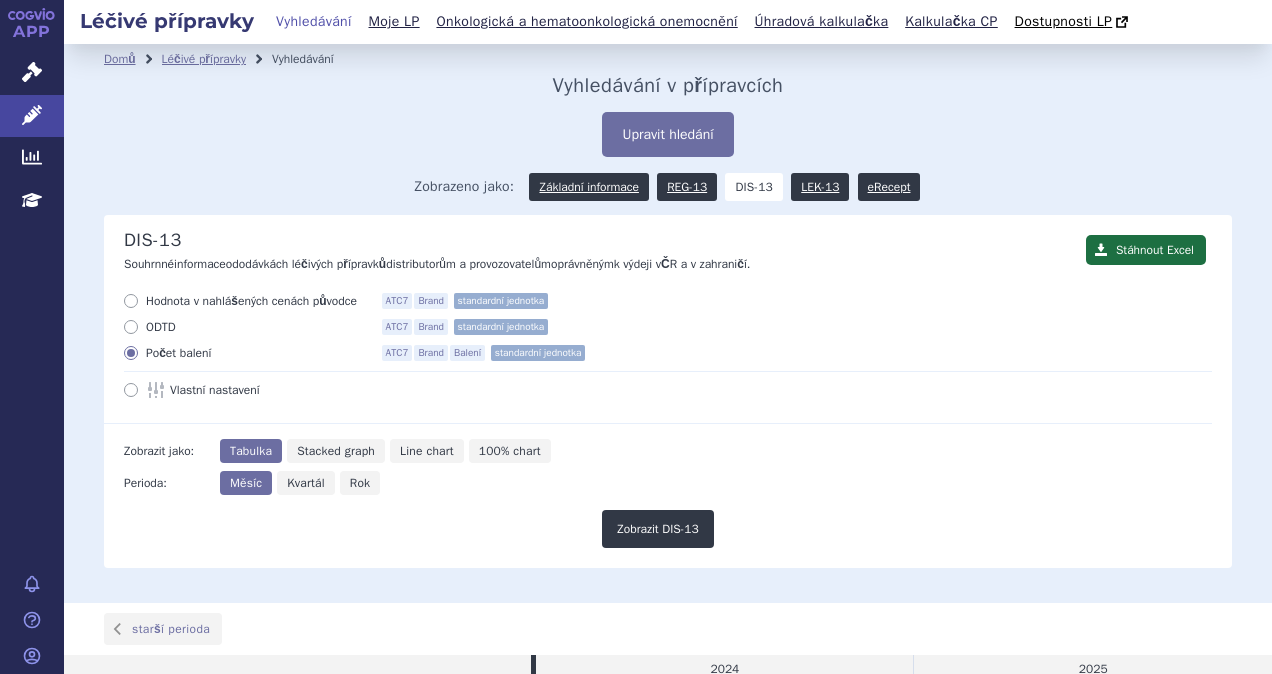 scroll, scrollTop: 0, scrollLeft: 0, axis: both 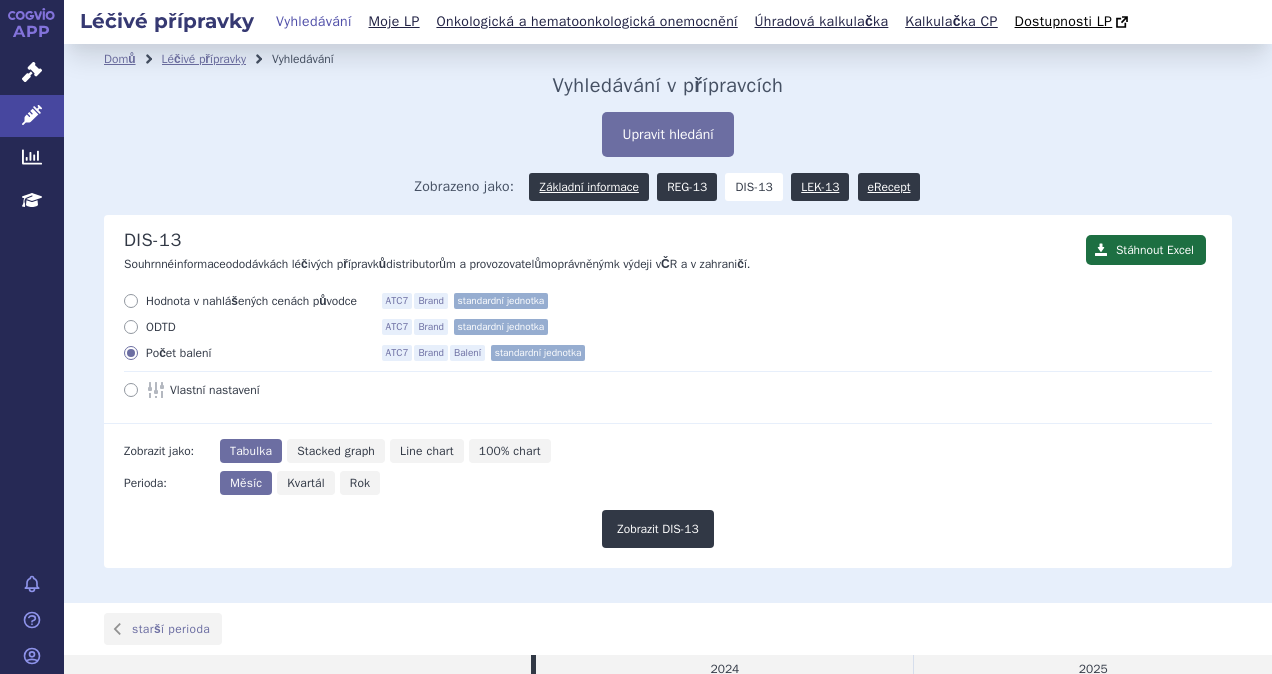 click on "REG-13" at bounding box center (687, 187) 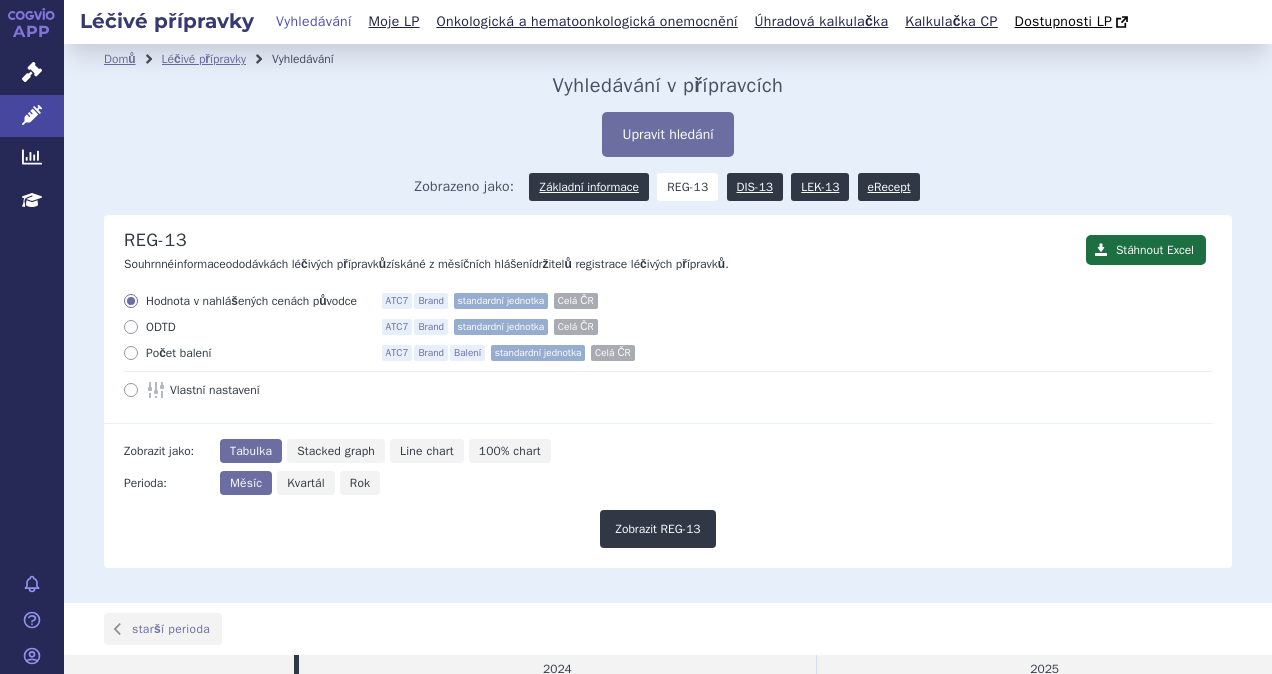scroll, scrollTop: 0, scrollLeft: 0, axis: both 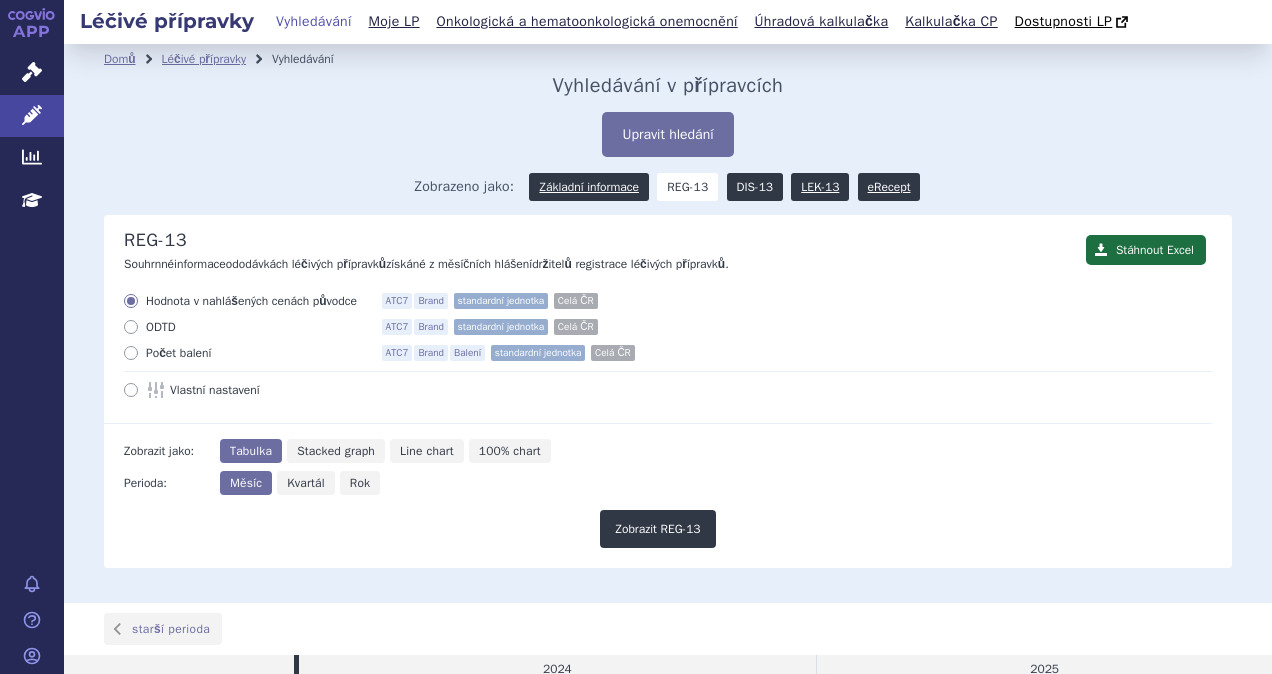 click on "DIS-13" at bounding box center [755, 187] 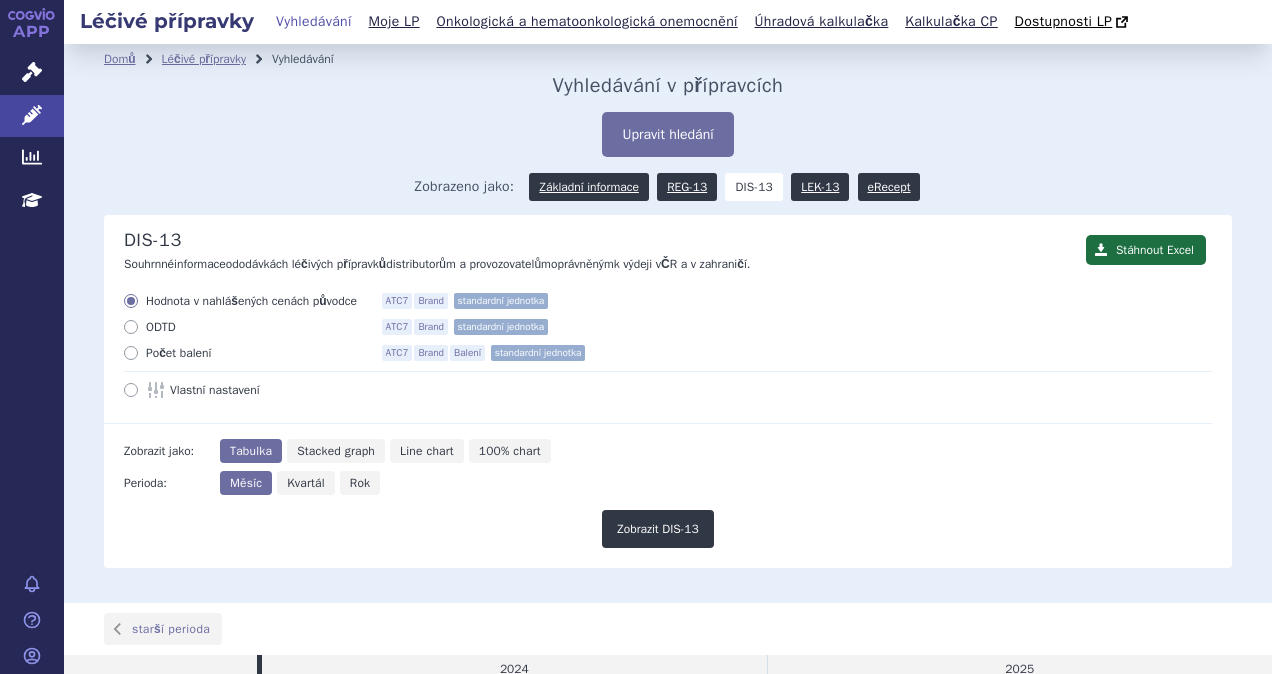 scroll, scrollTop: 0, scrollLeft: 0, axis: both 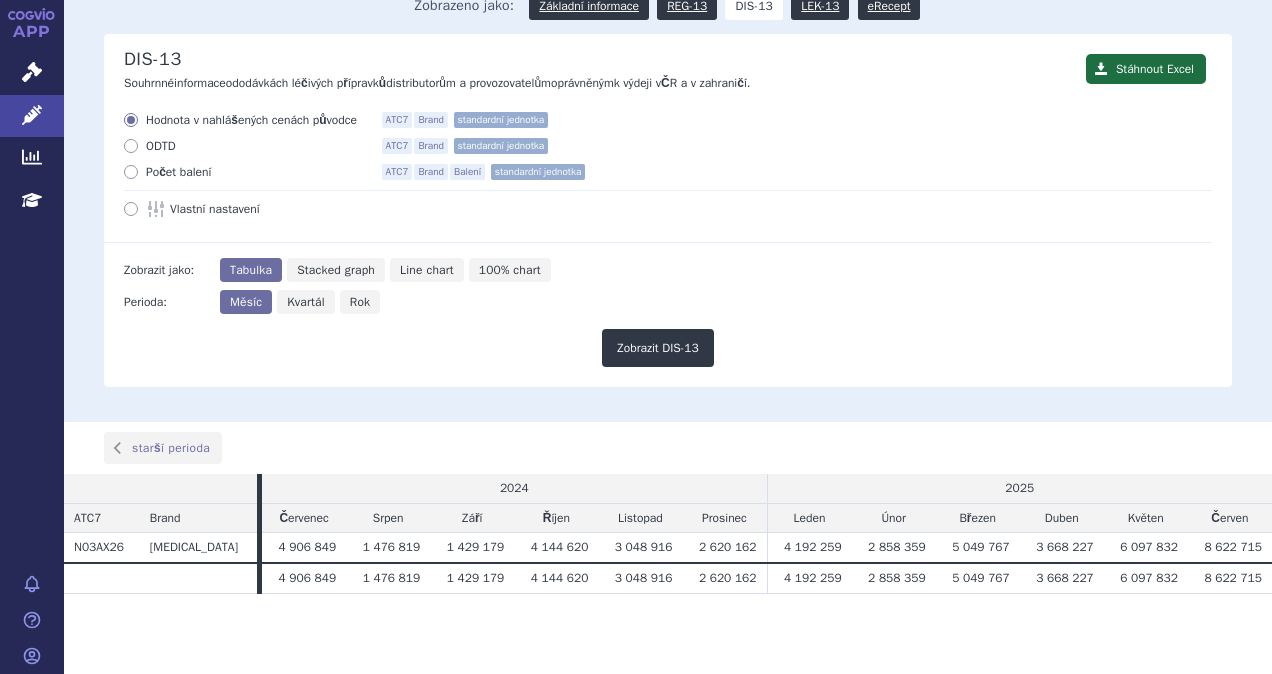 click at bounding box center (131, 172) 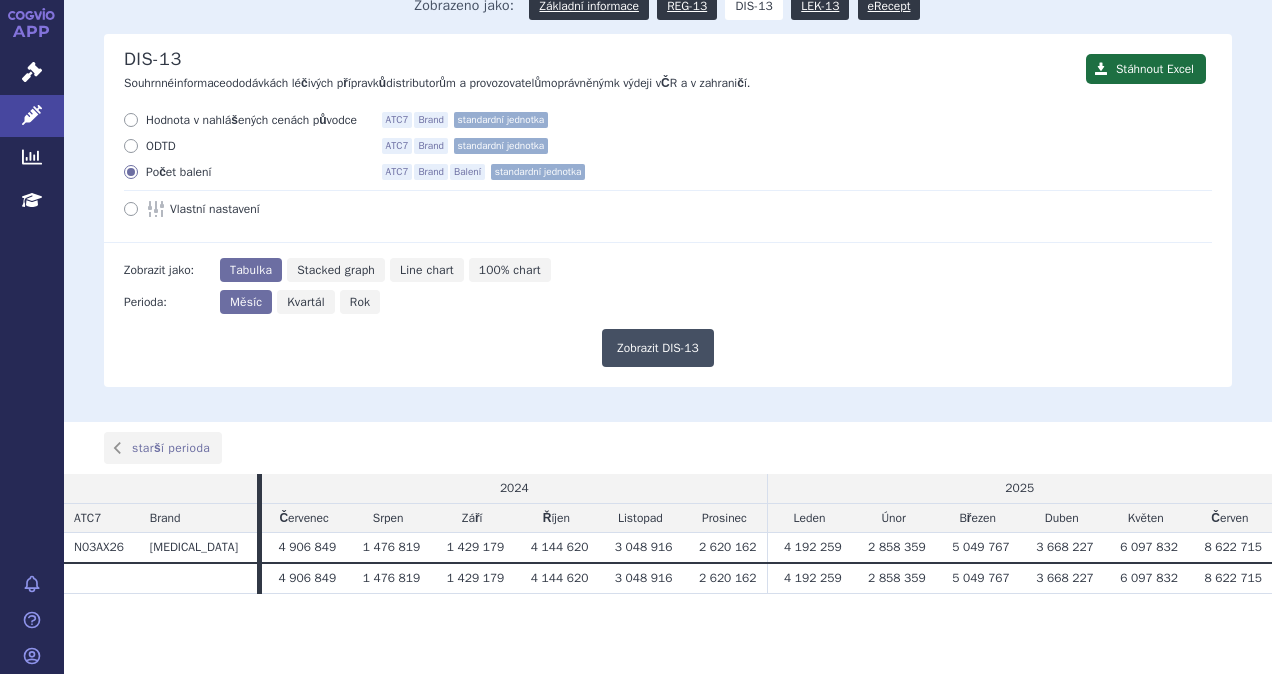 click on "Zobrazit DIS-13" at bounding box center [658, 348] 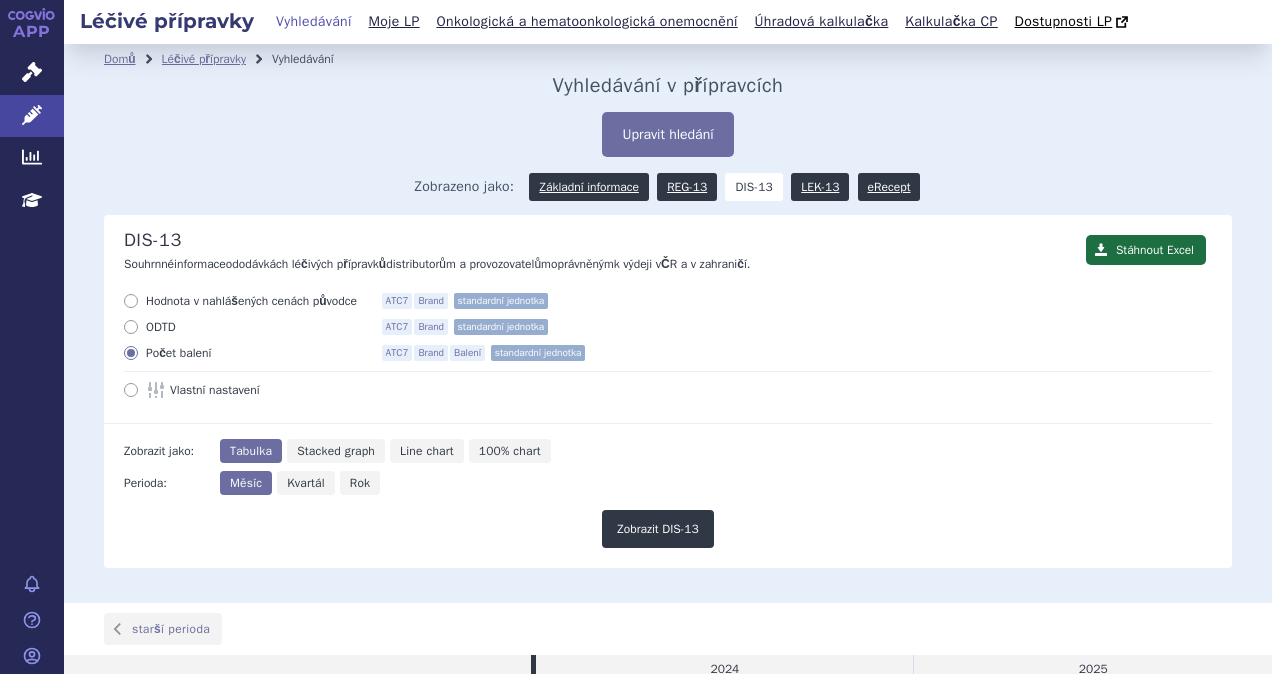 scroll, scrollTop: 0, scrollLeft: 0, axis: both 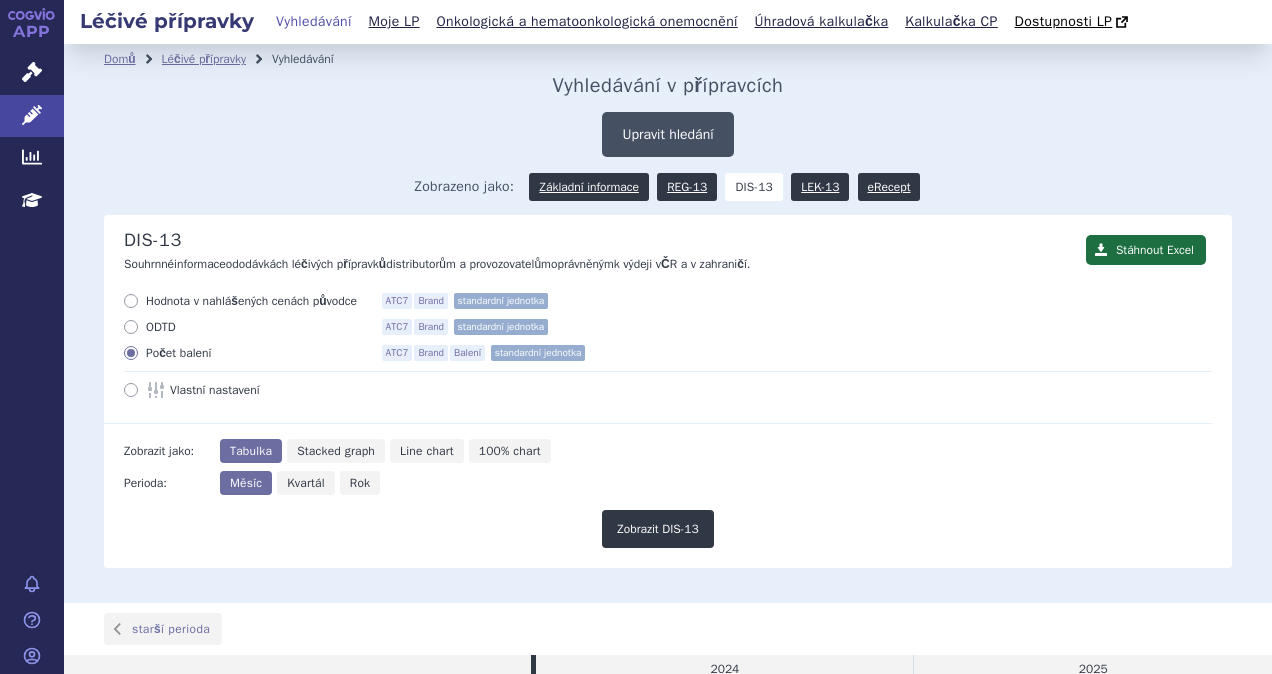 click on "Upravit hledání" at bounding box center (667, 134) 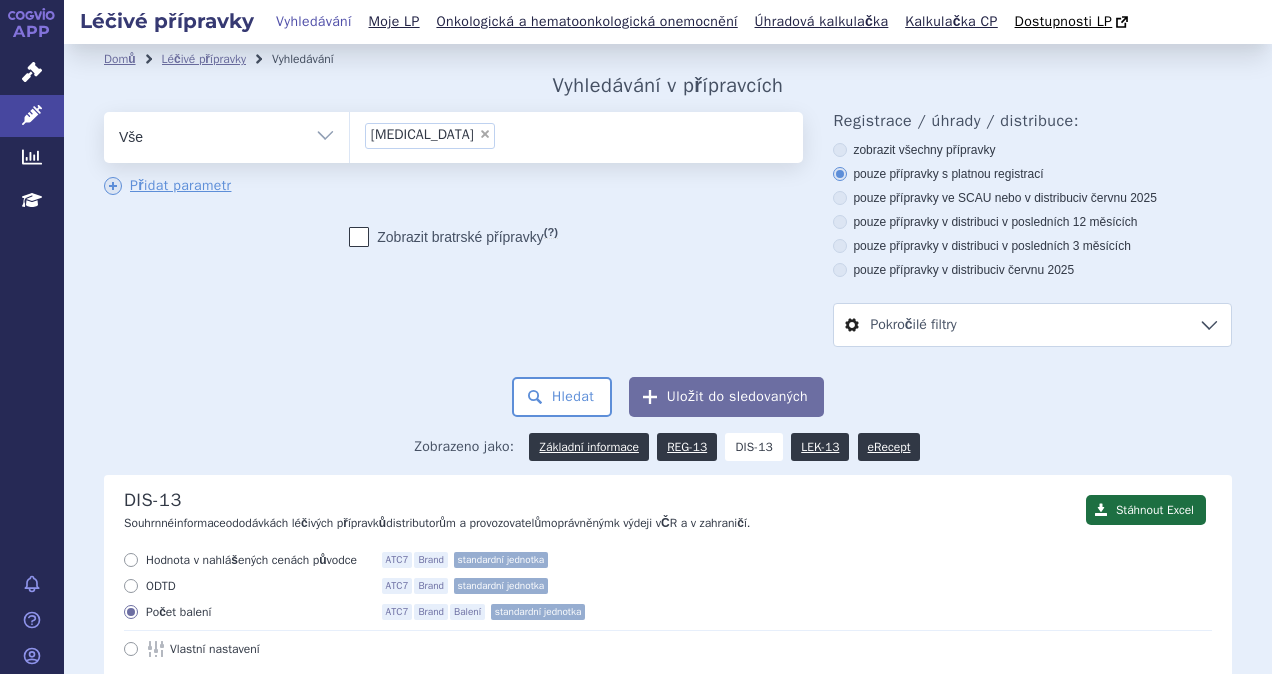 click on "× fintepla" at bounding box center (430, 136) 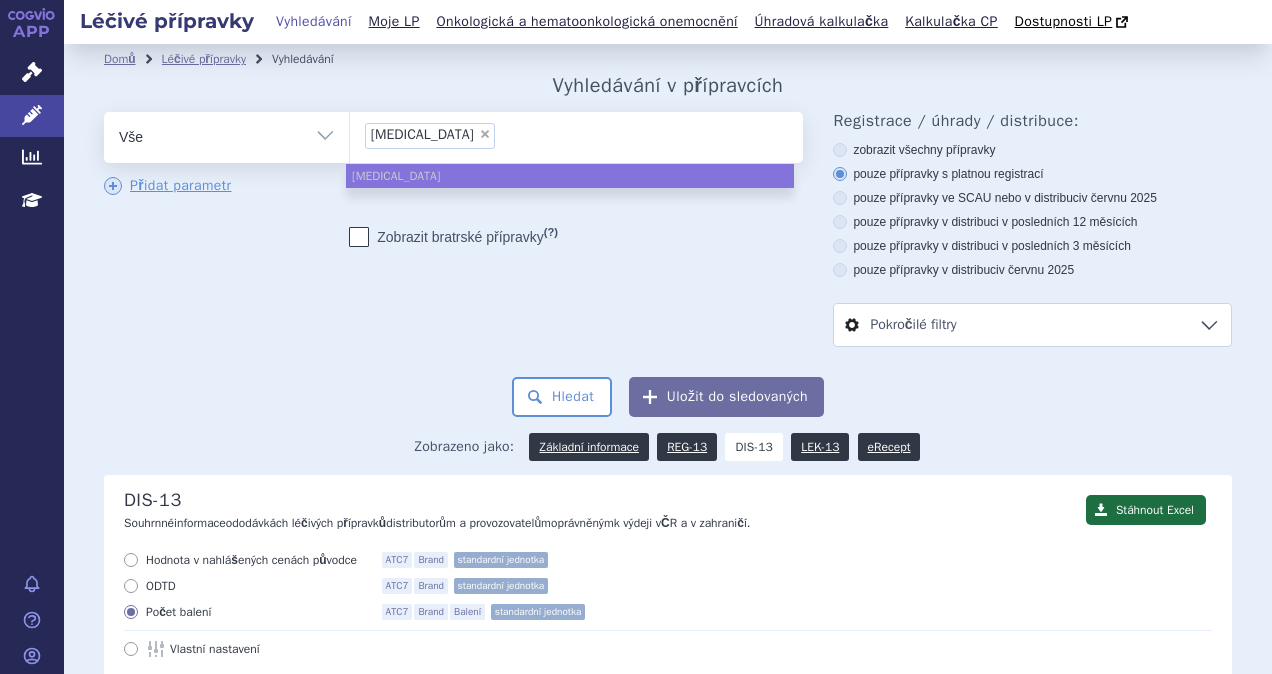 click on "×" at bounding box center [485, 134] 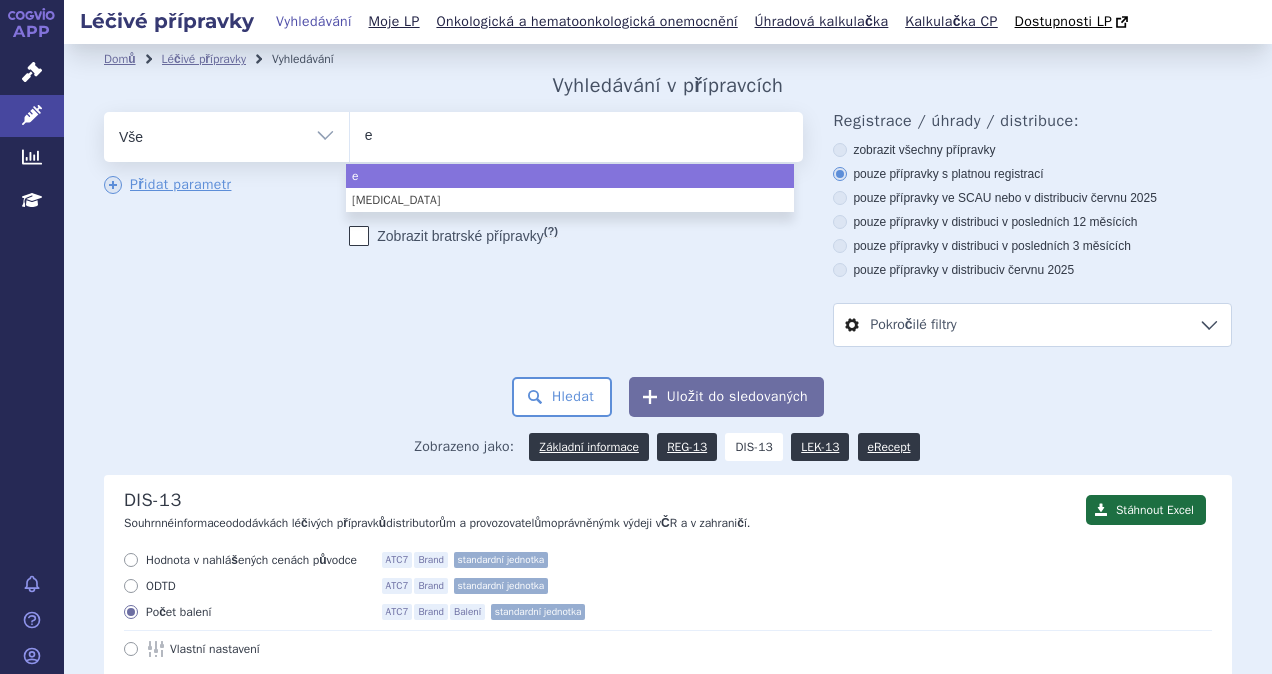 type on "ep" 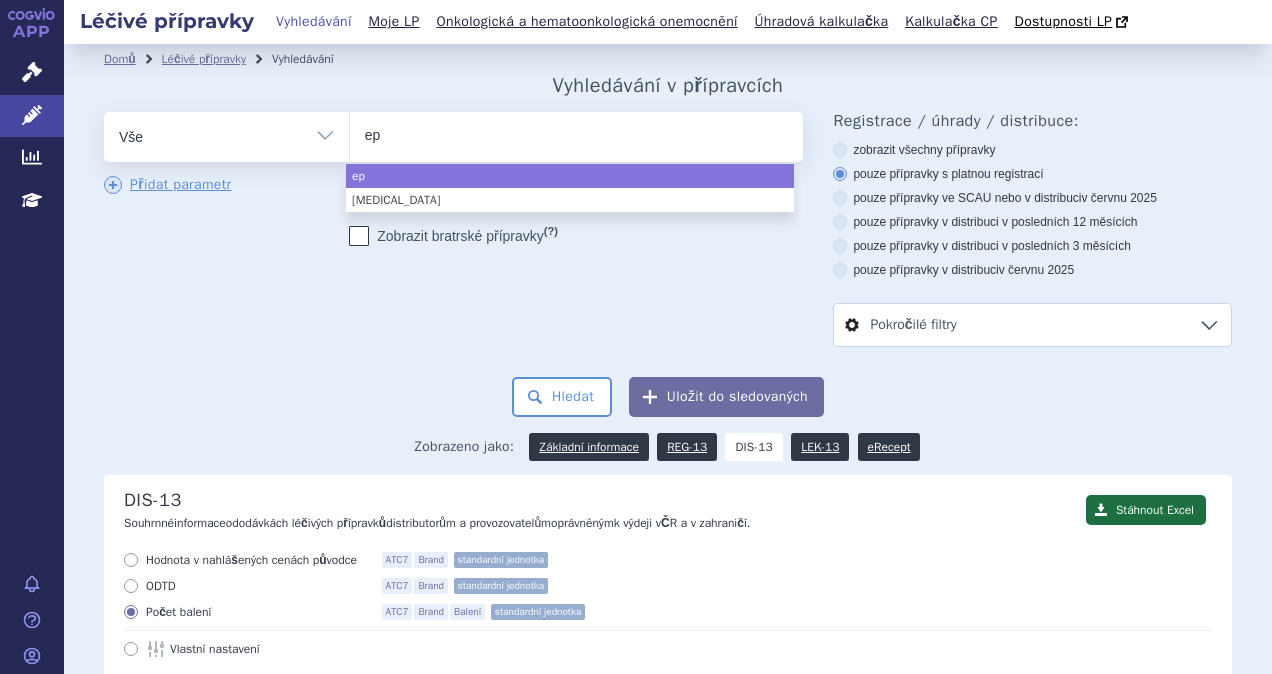 type on "epi" 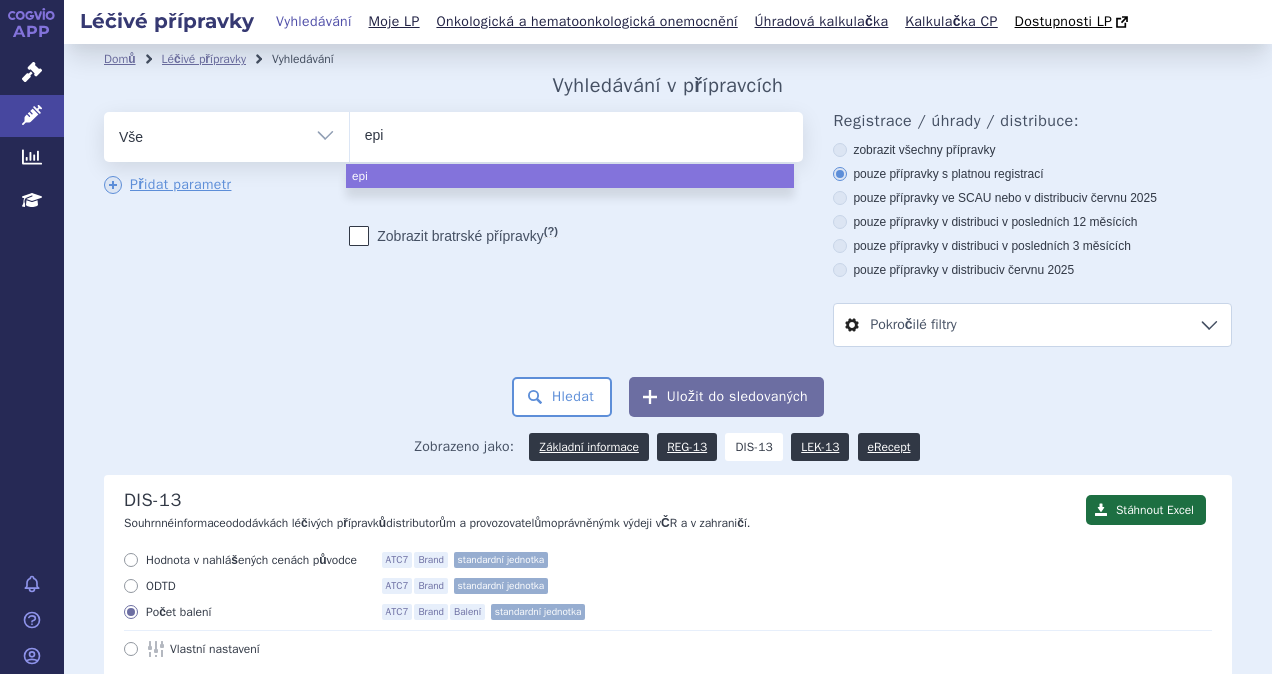 type on "epid" 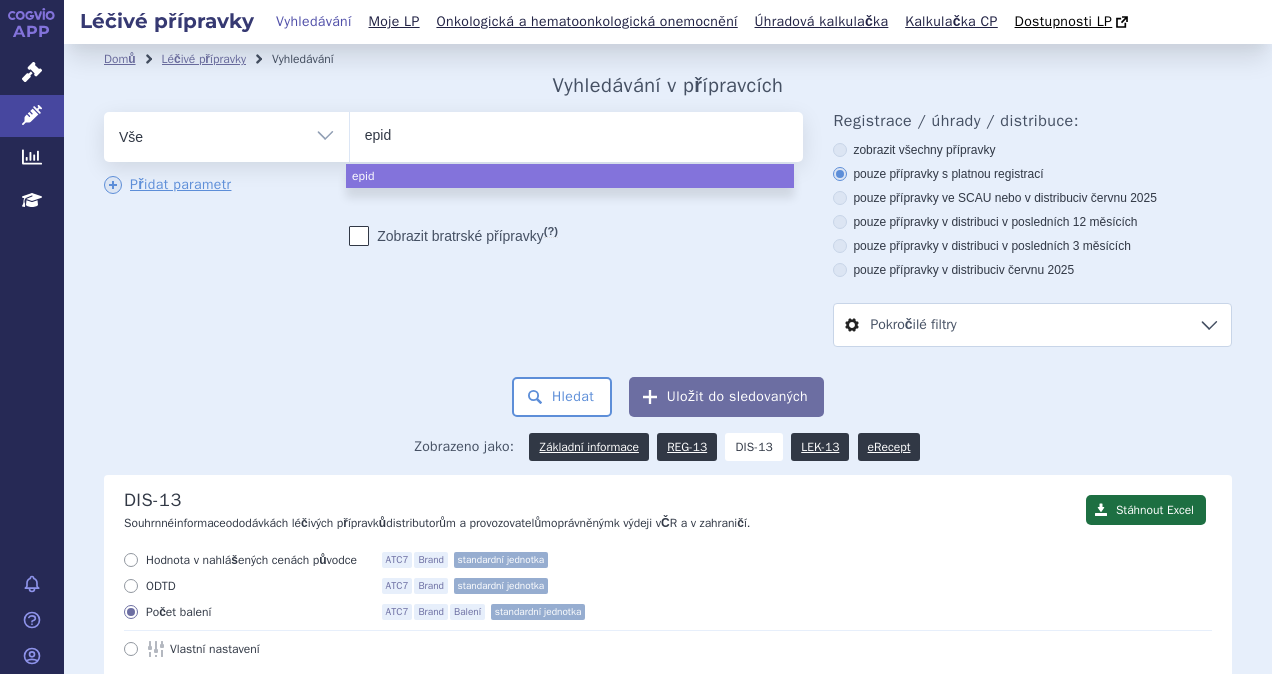 type on "epidz" 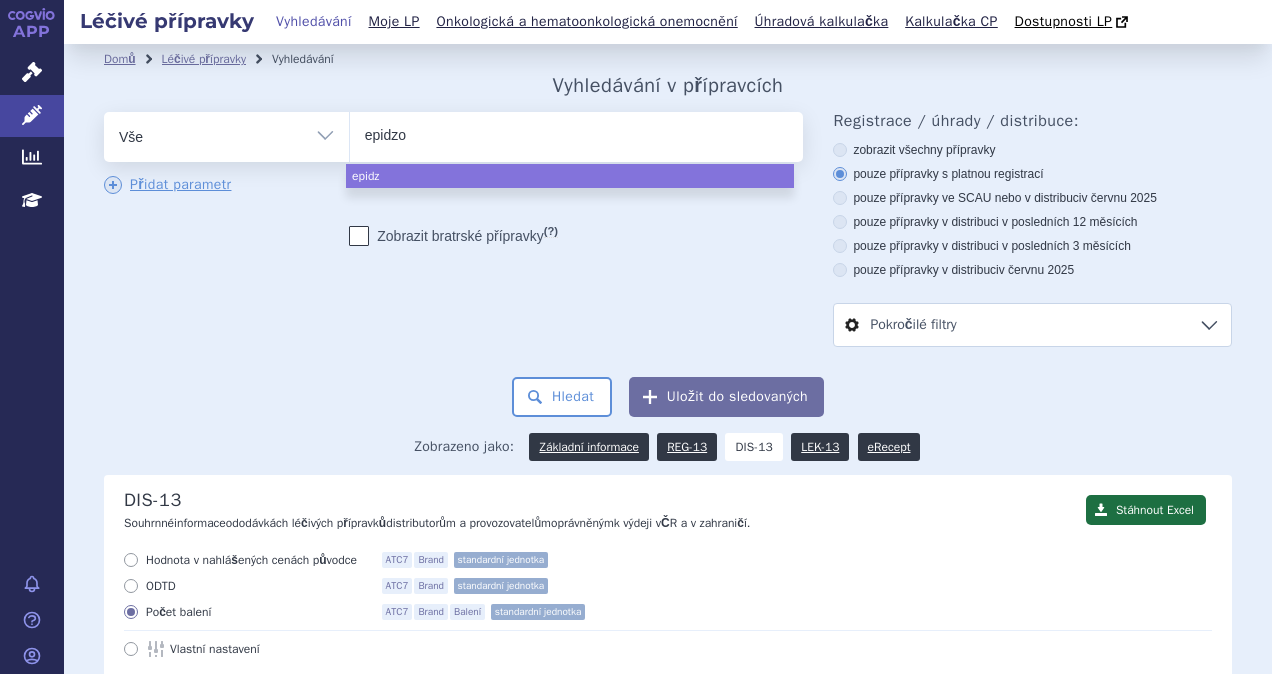 type on "epidzol" 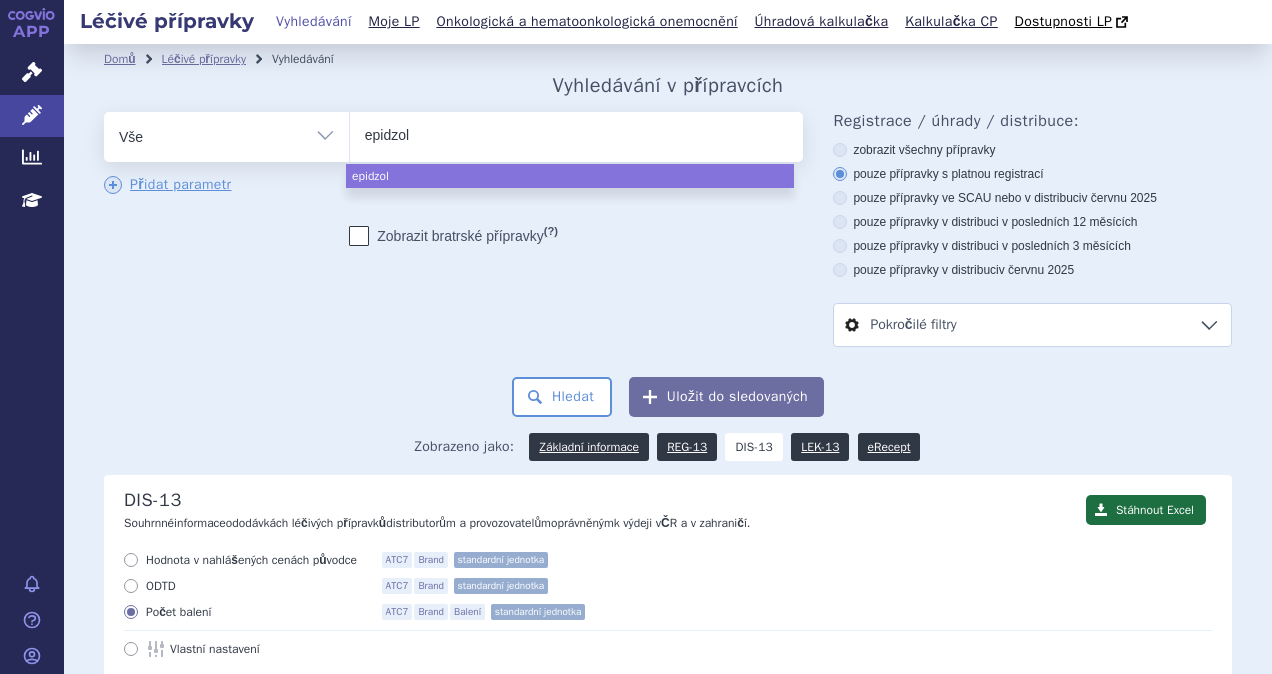 type on "epidzole" 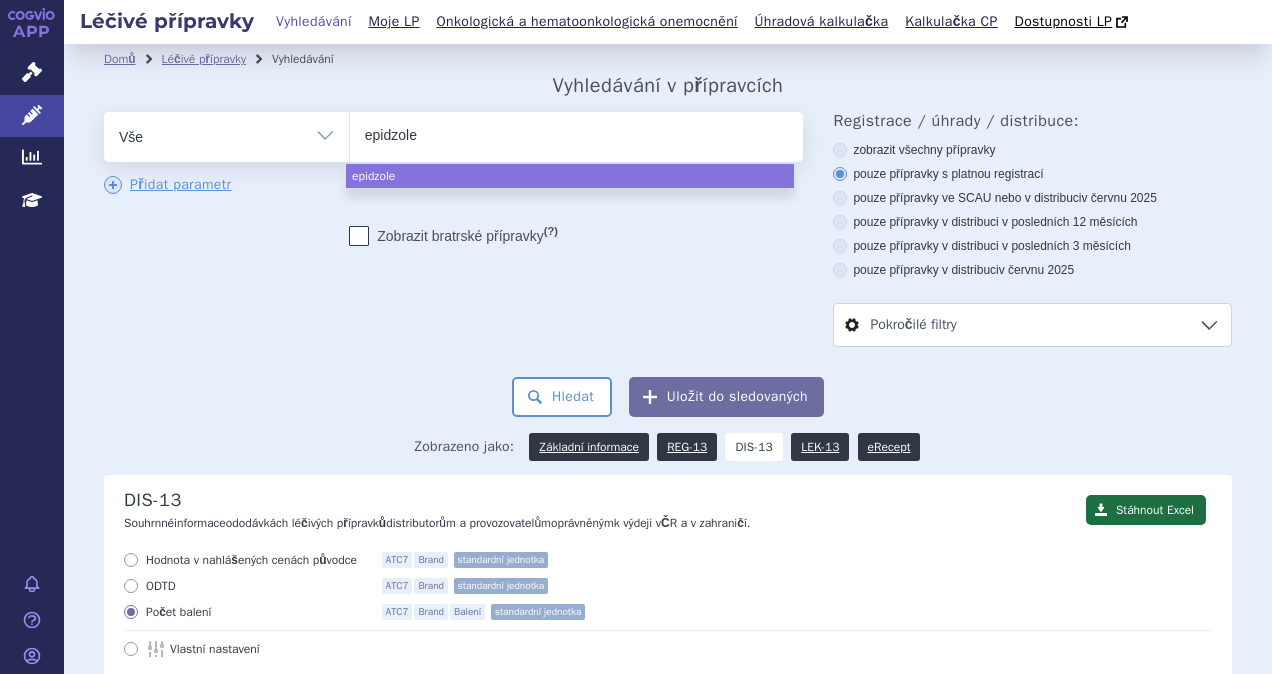 type on "epidzolex" 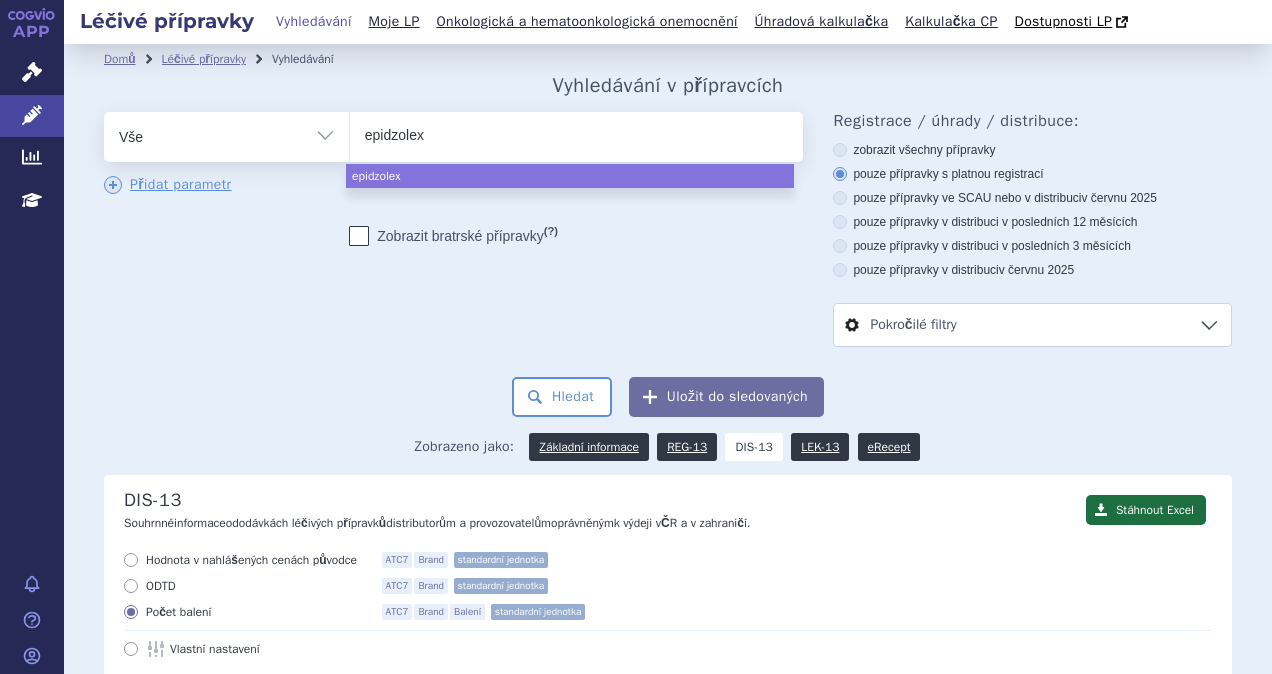 select on "epidzolex" 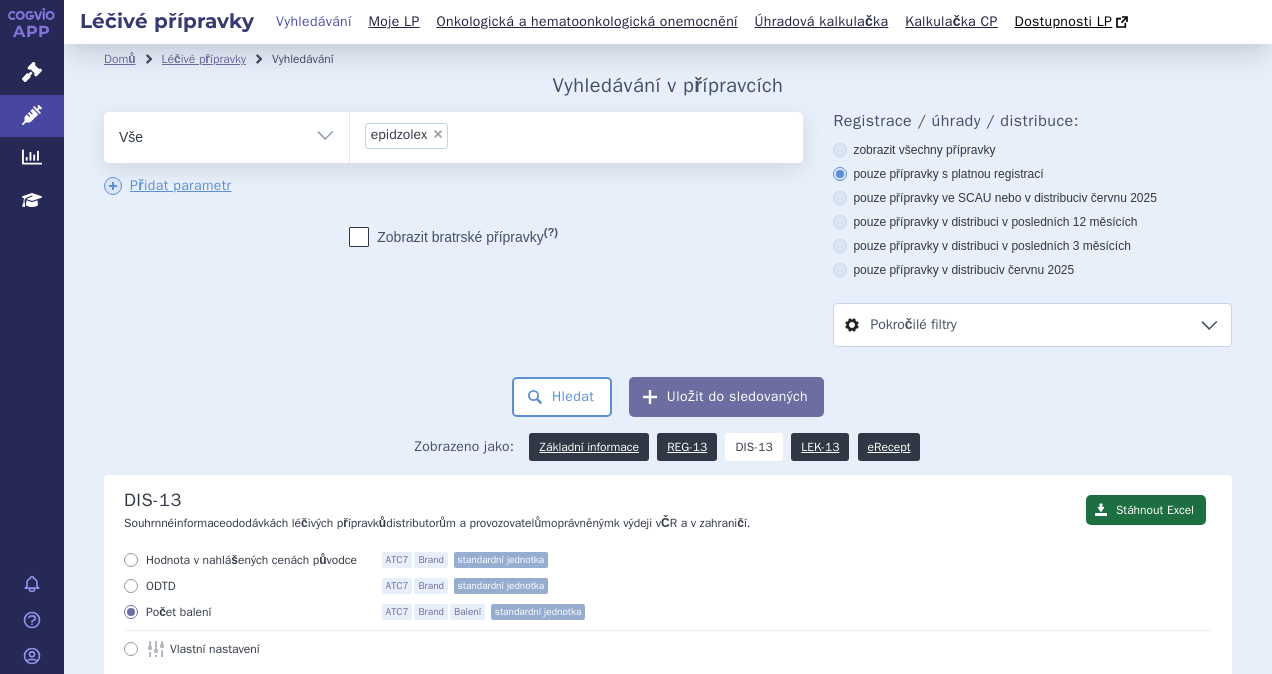 click on "epidzolex" at bounding box center (399, 135) 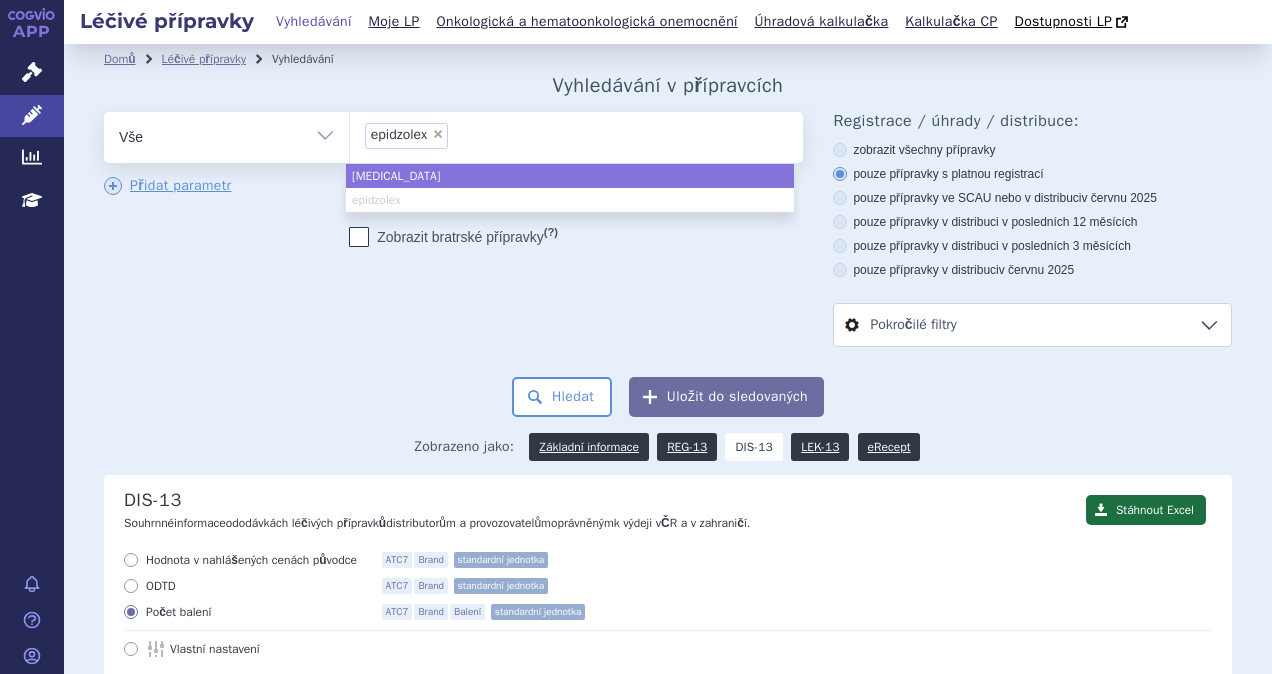 click on "fintepla epidzolex" at bounding box center [570, 188] 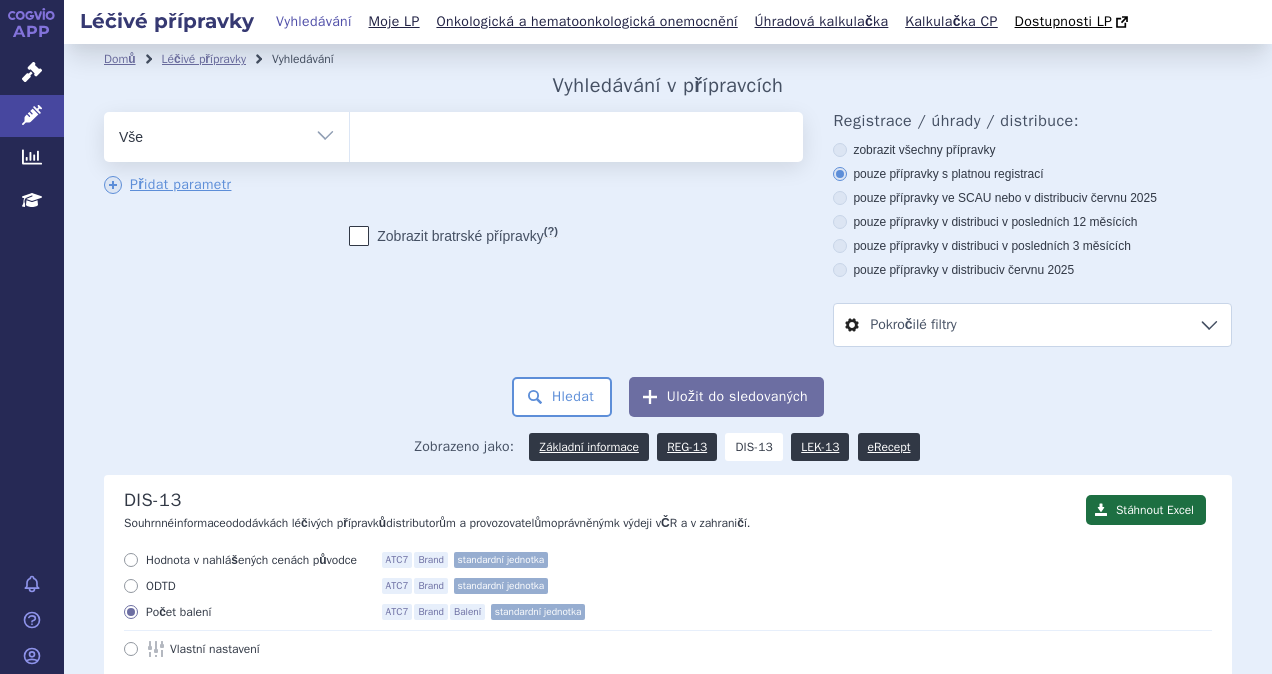 type on "e" 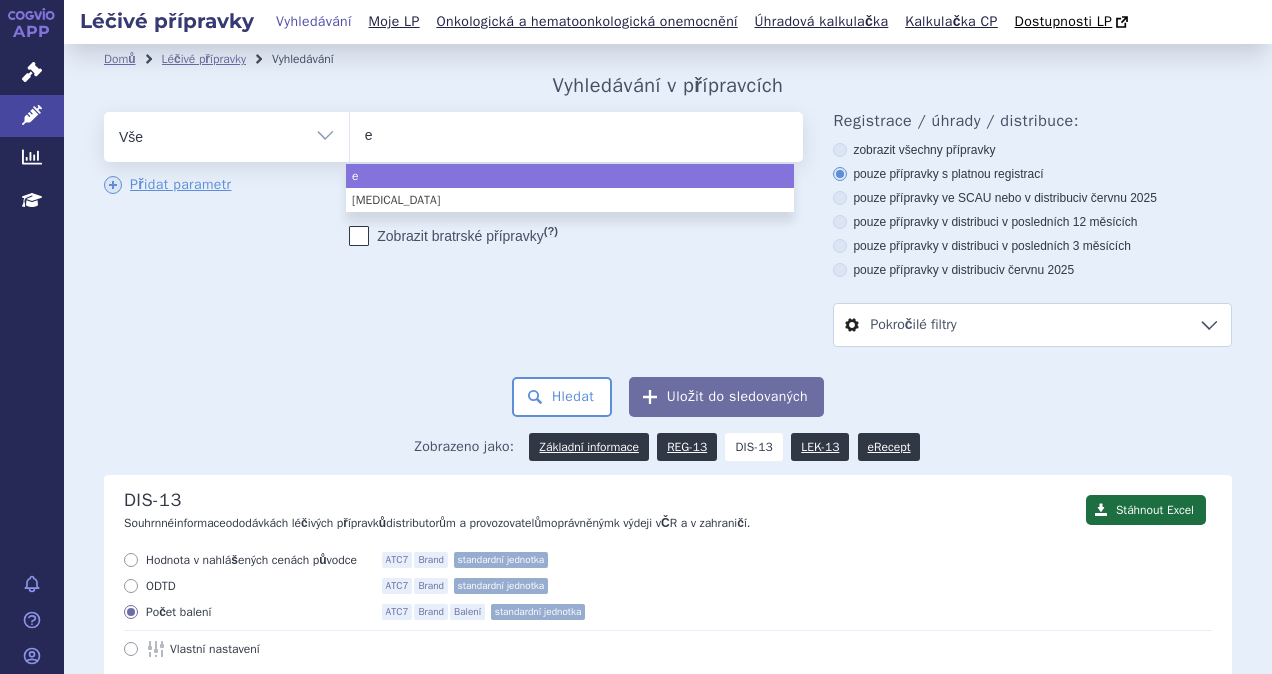 type on "ep" 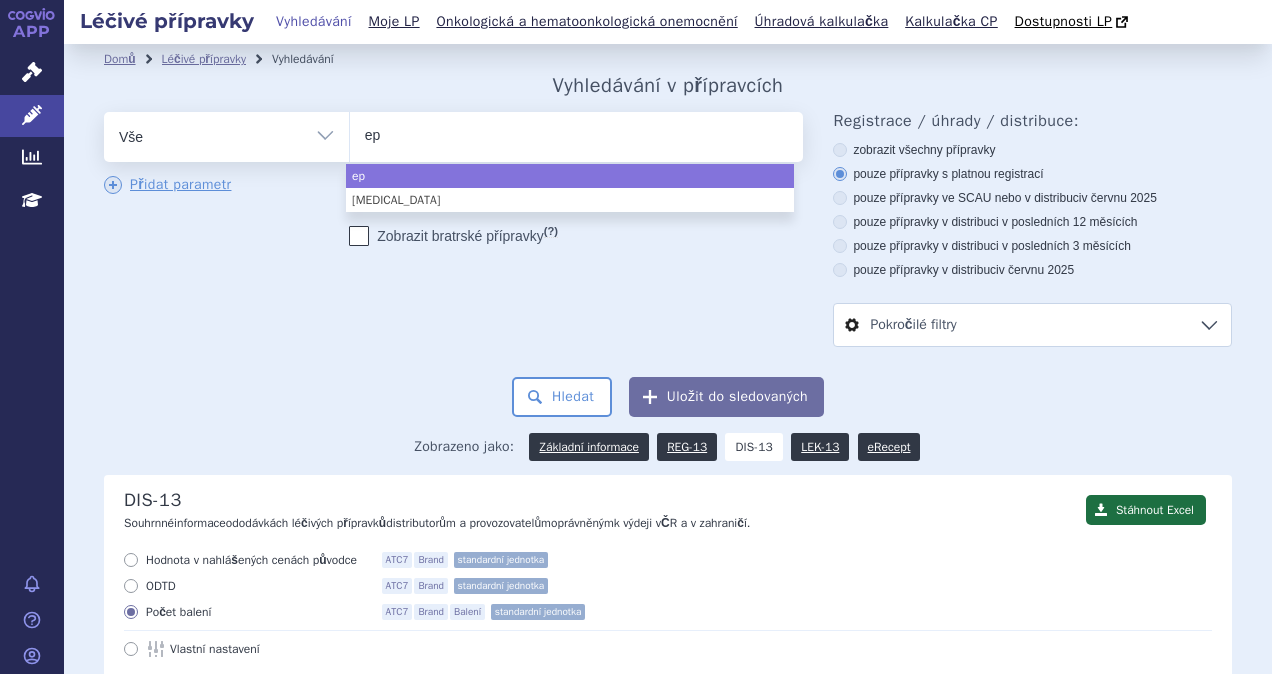 type on "epi" 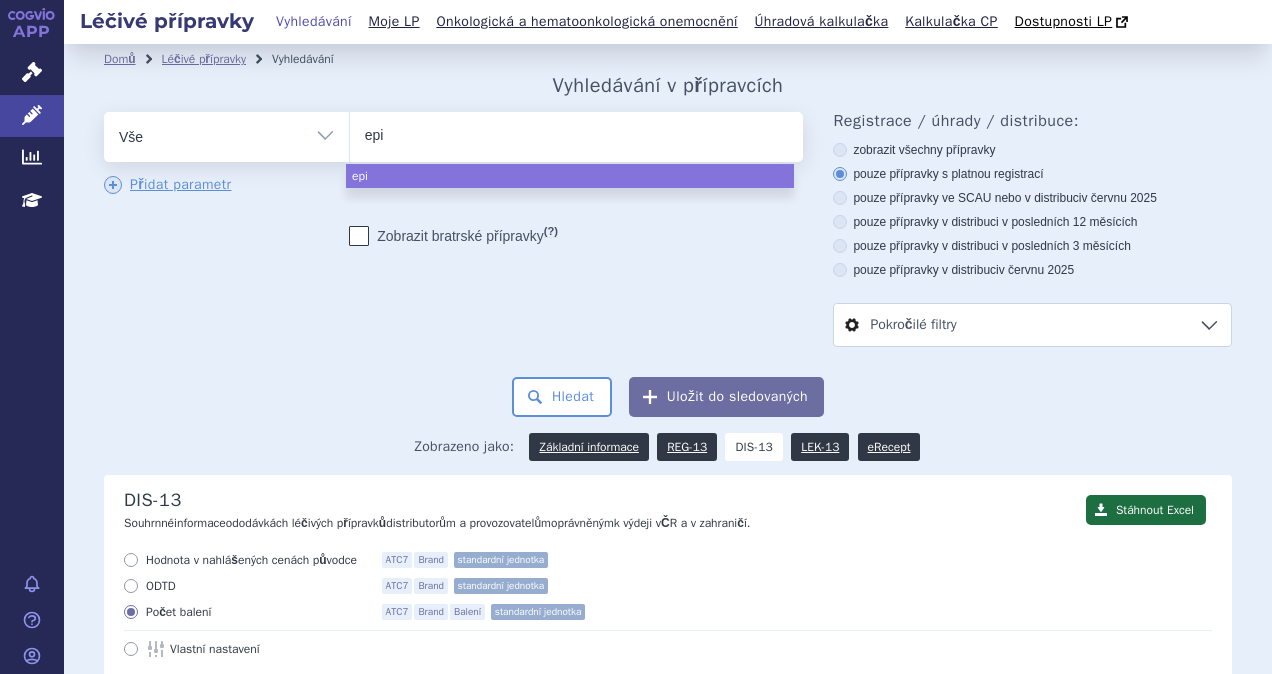 type on "epid" 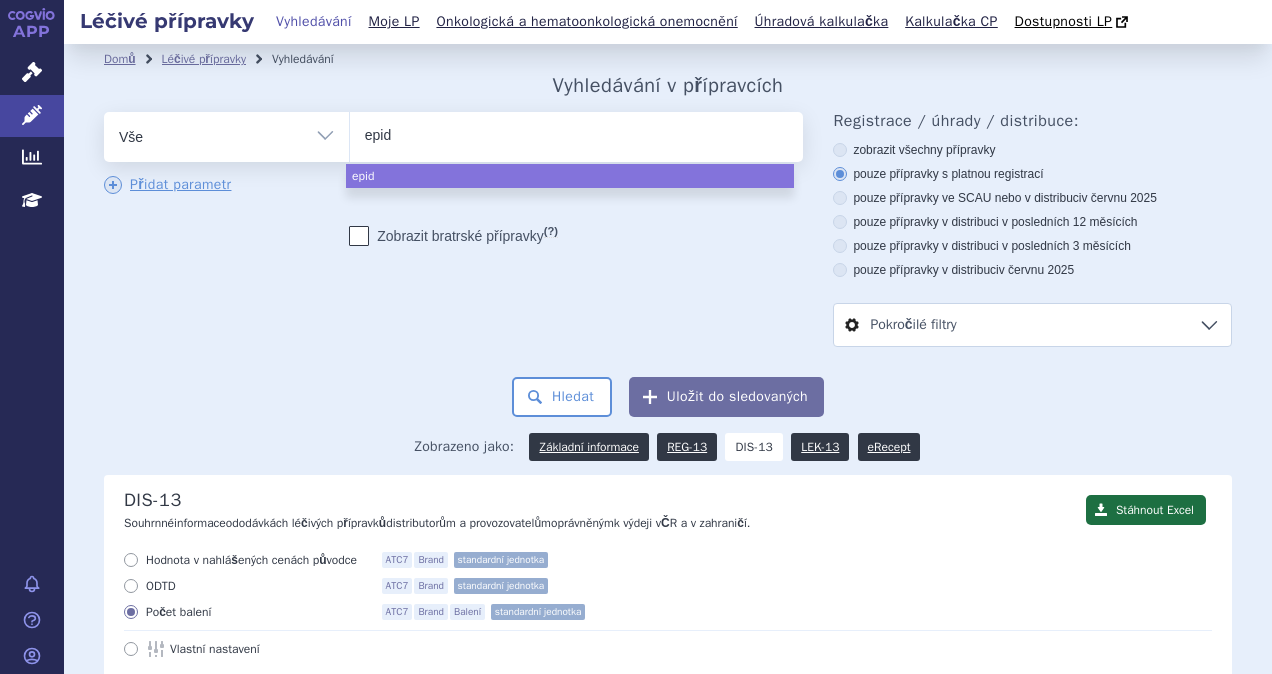 type on "epidy" 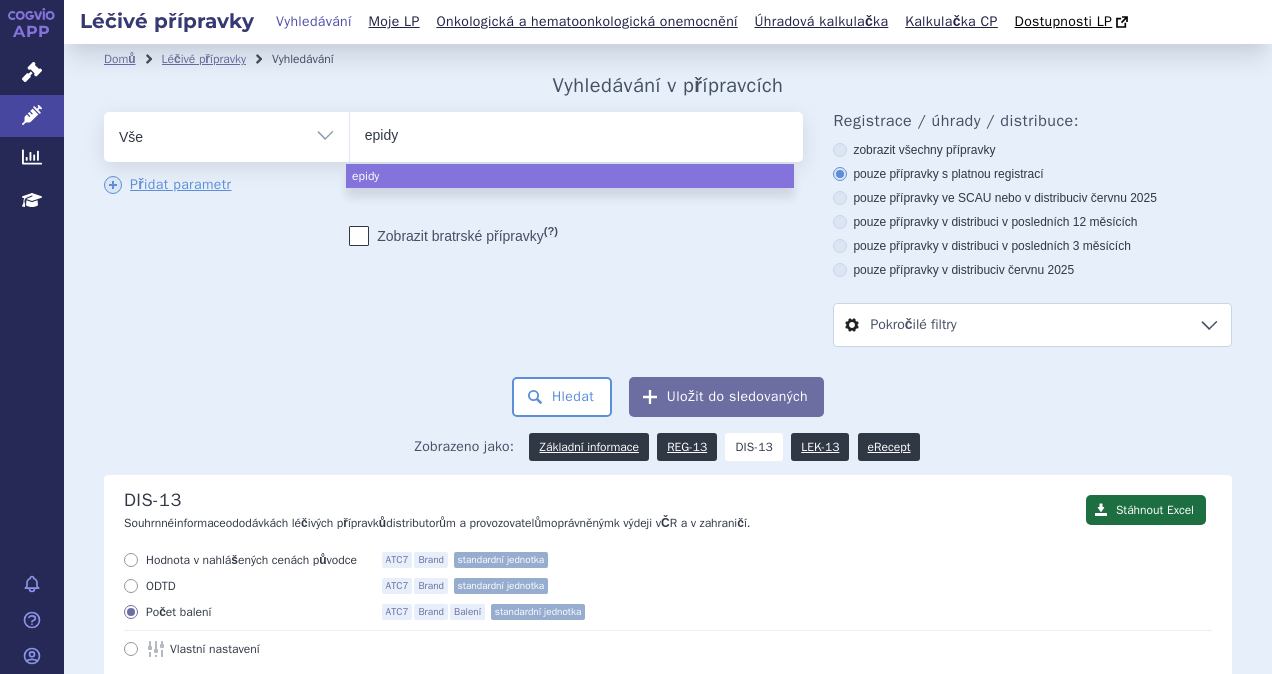 type on "epidyo" 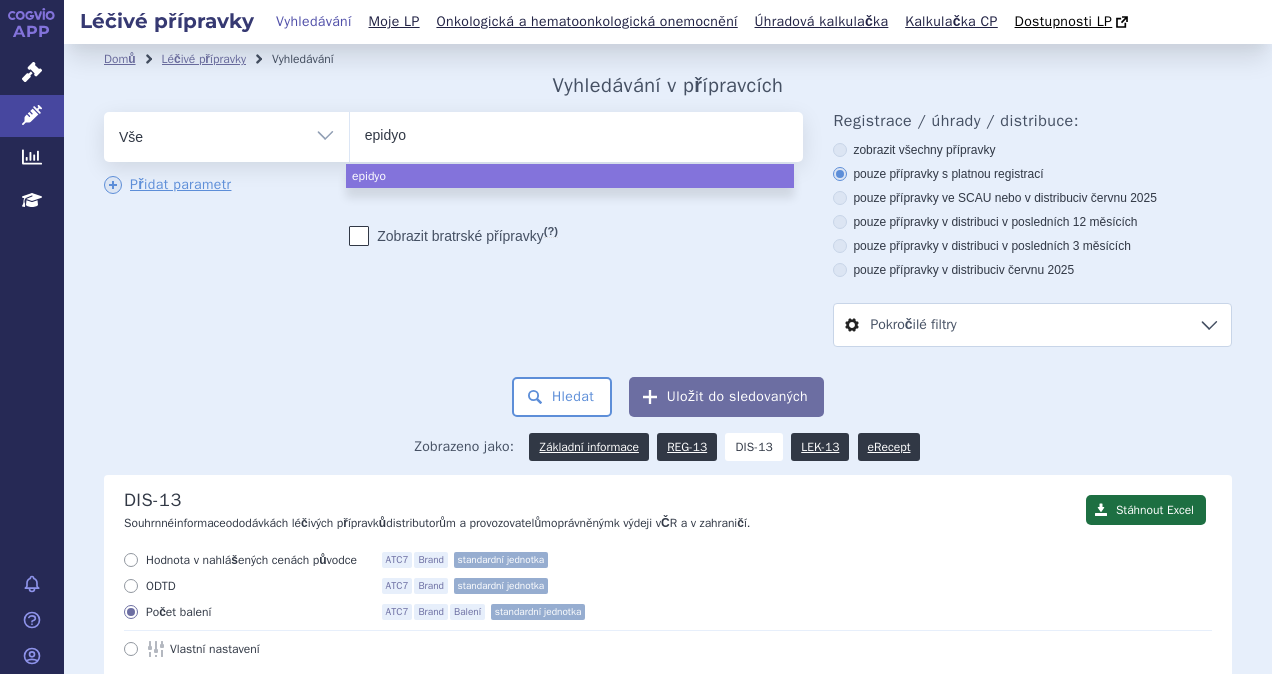 type on "epidyol" 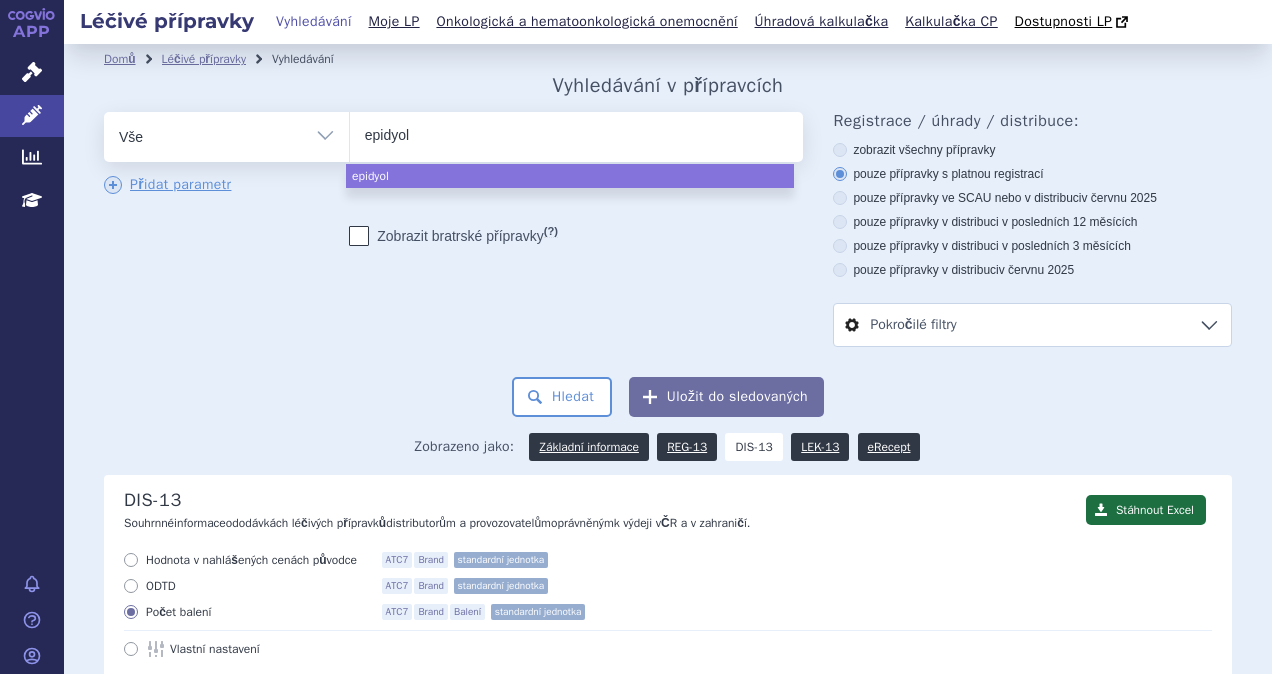 type on "epidyole" 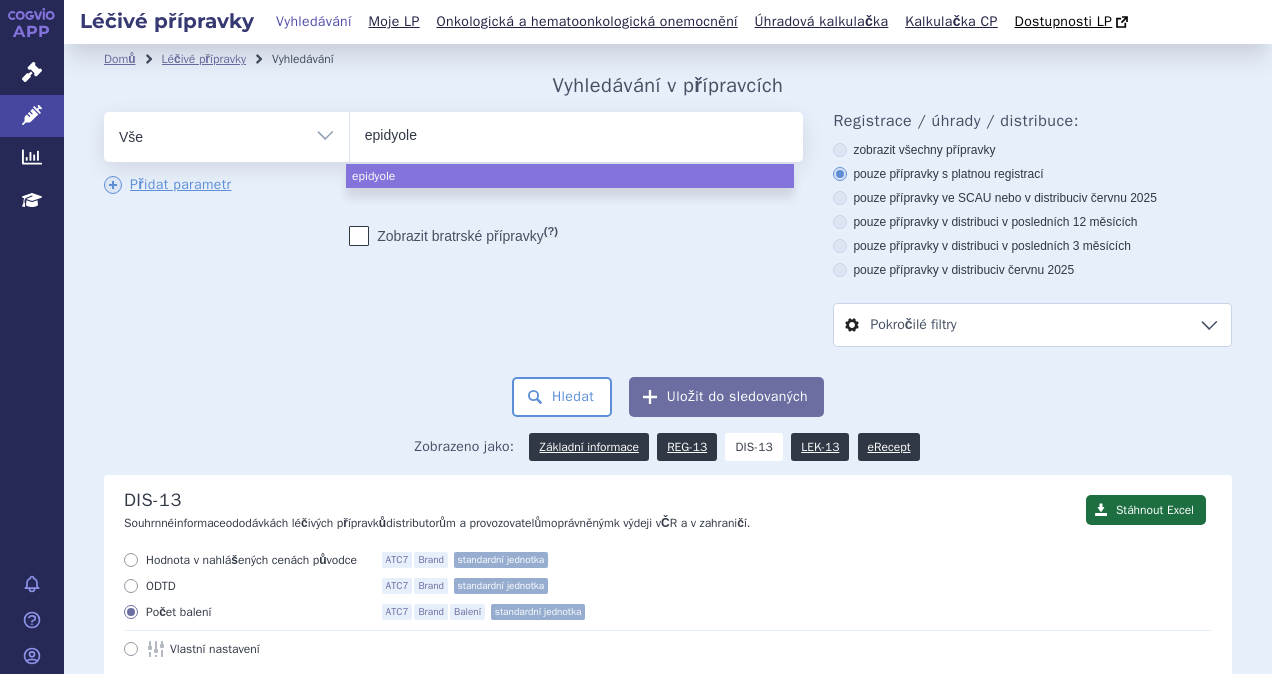 type on "epidyolex" 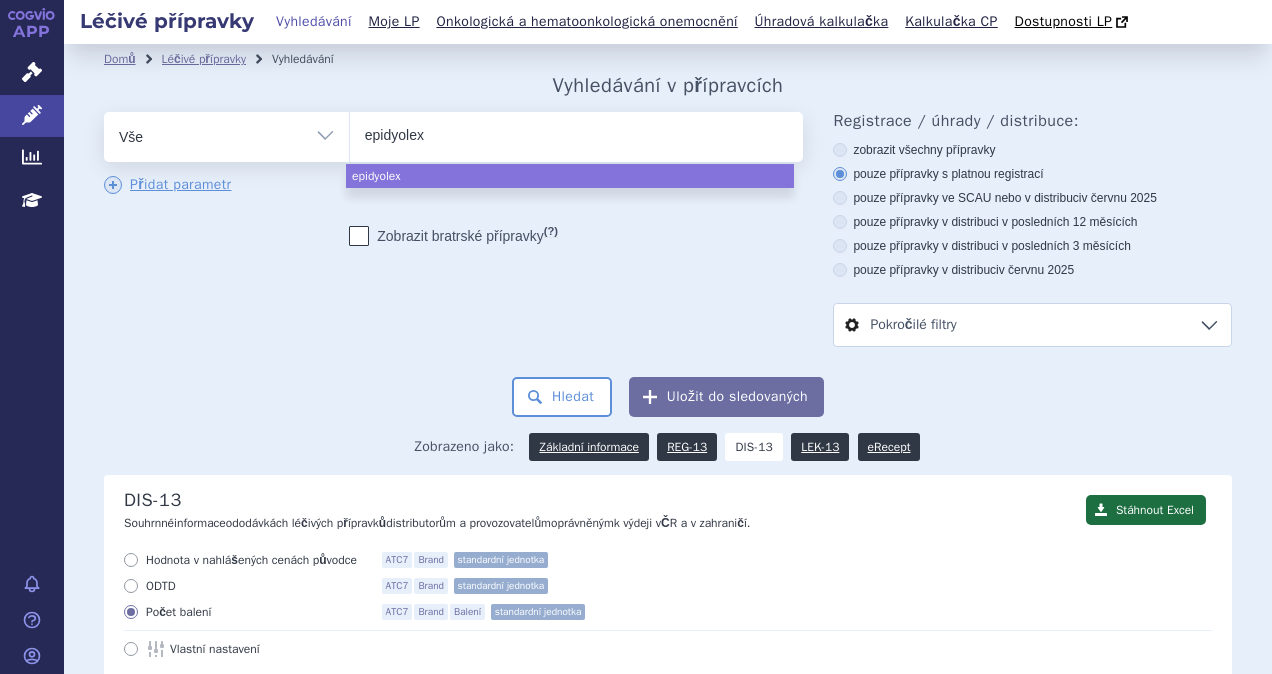 select on "epidyolex" 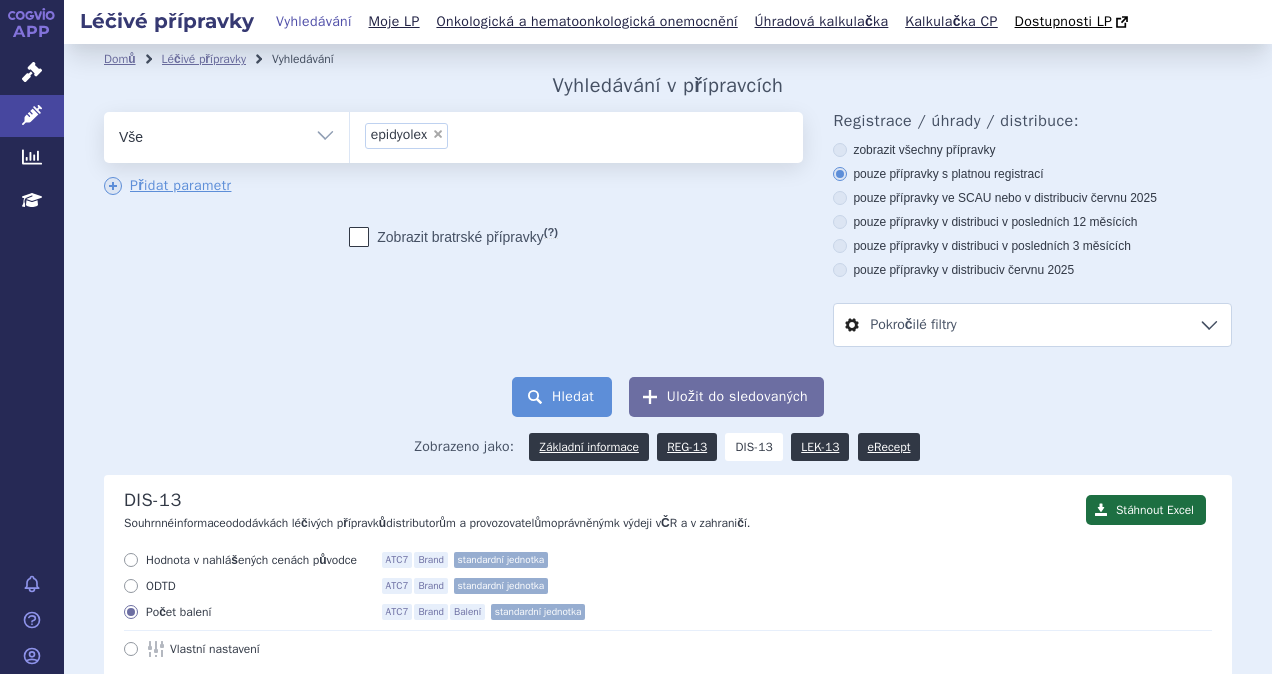 click on "Hledat" at bounding box center [562, 397] 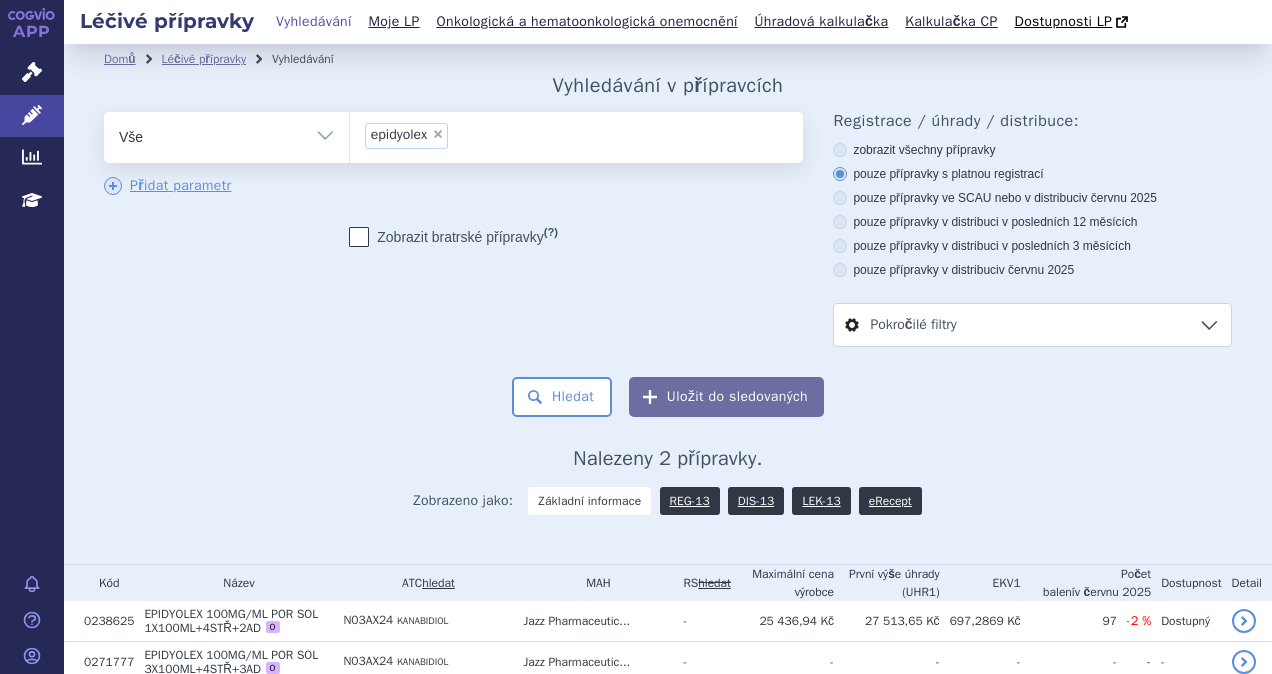 scroll, scrollTop: 0, scrollLeft: 0, axis: both 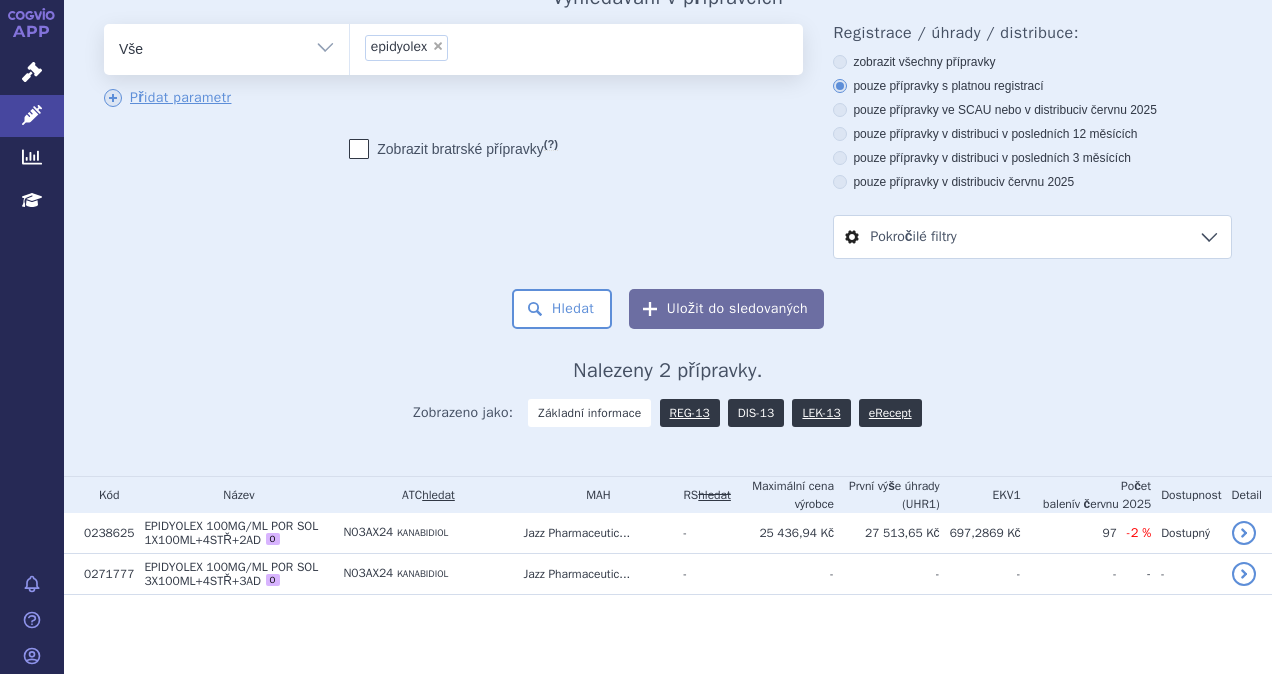 click on "DIS-13" at bounding box center [756, 413] 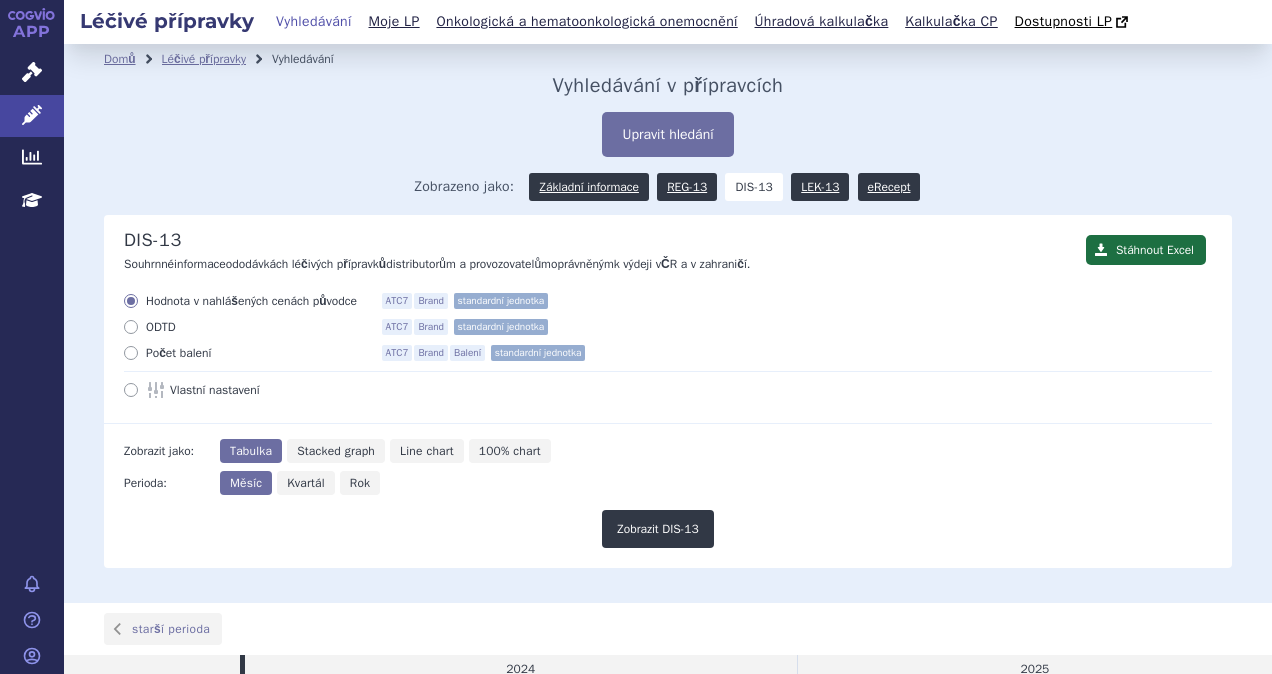 scroll, scrollTop: 0, scrollLeft: 0, axis: both 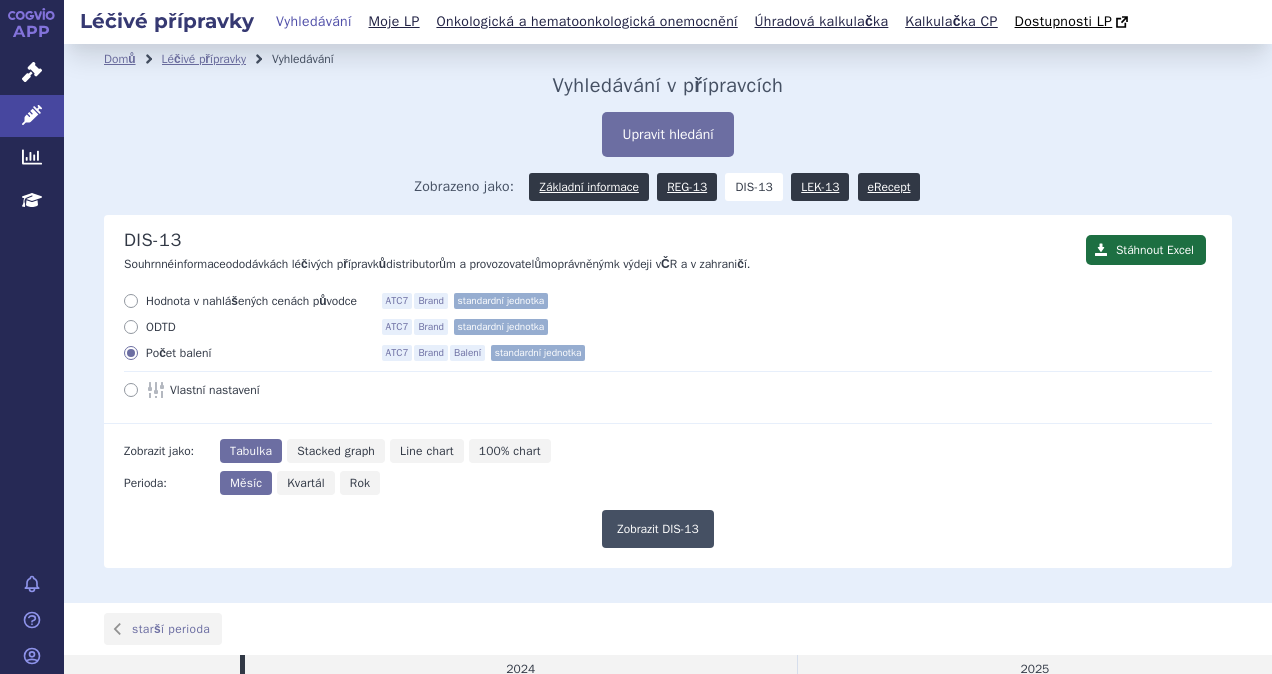 click on "Zobrazit DIS-13" at bounding box center (658, 529) 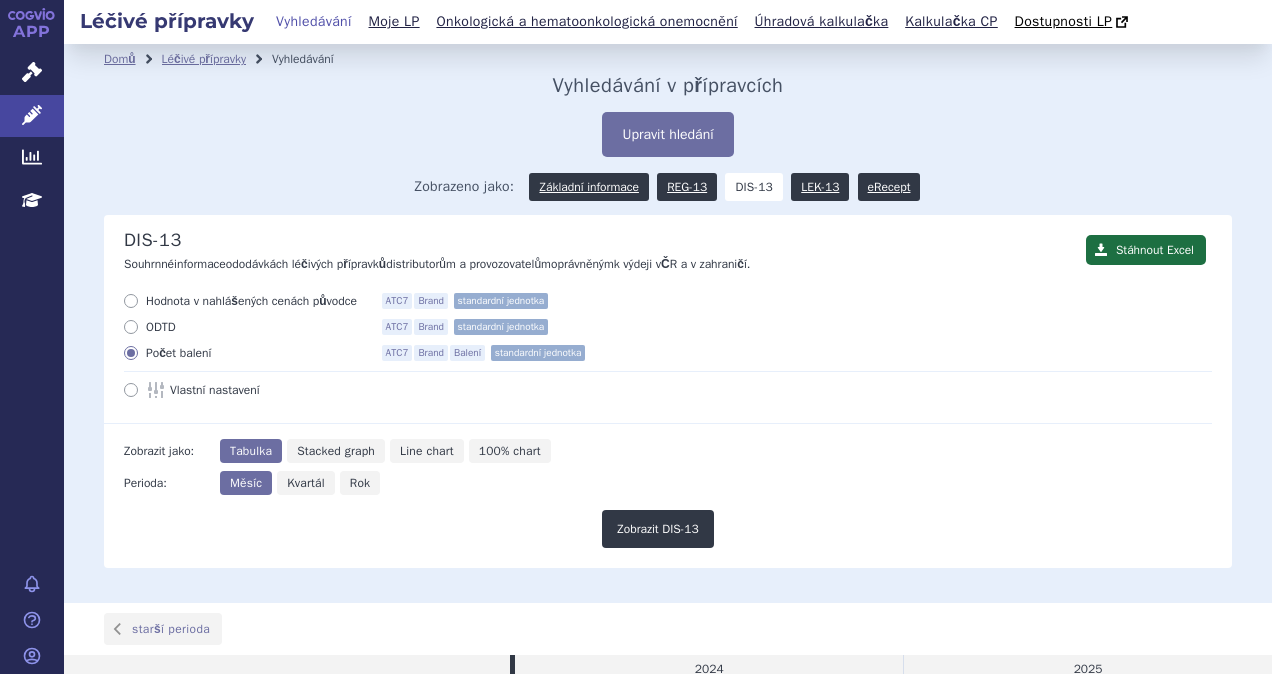 scroll, scrollTop: 0, scrollLeft: 0, axis: both 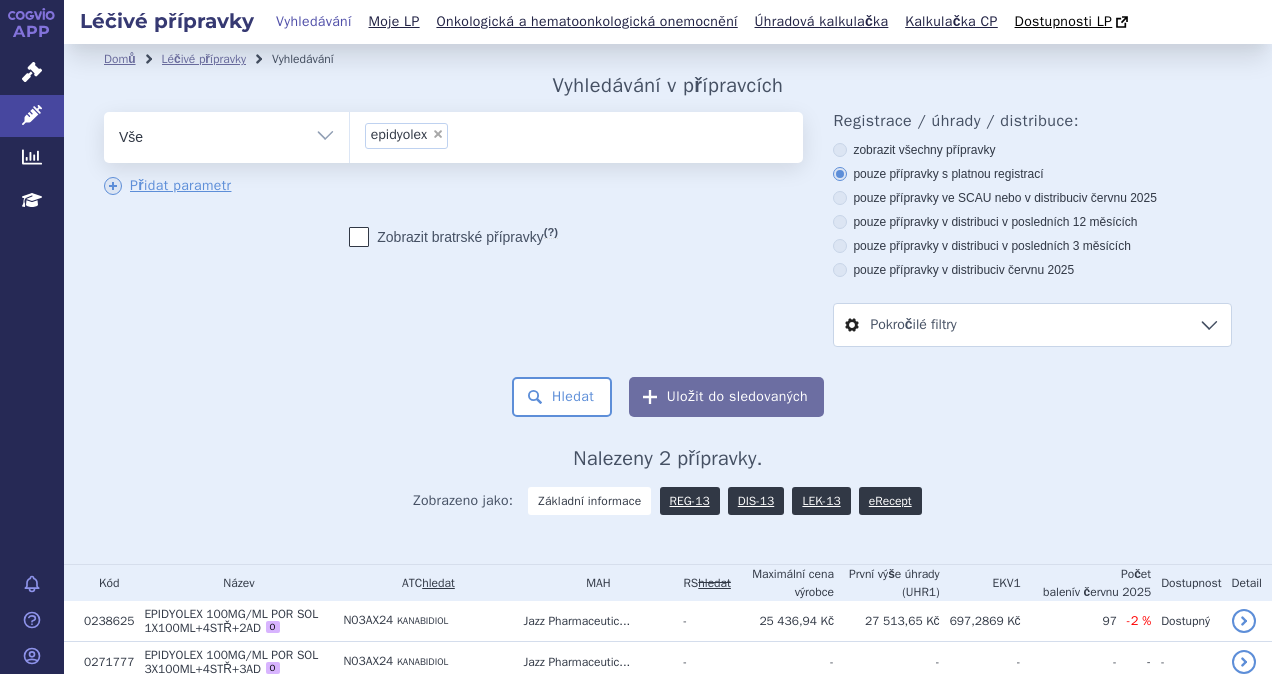 click on "×" at bounding box center (438, 134) 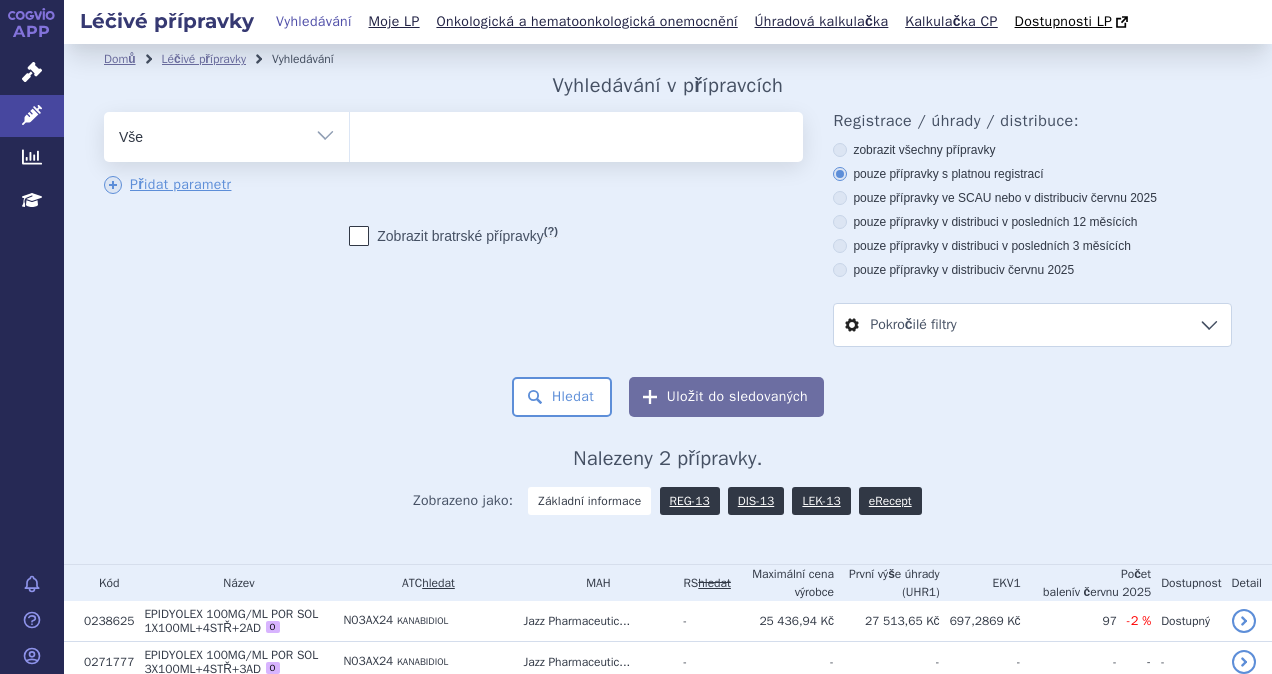 click at bounding box center (574, 133) 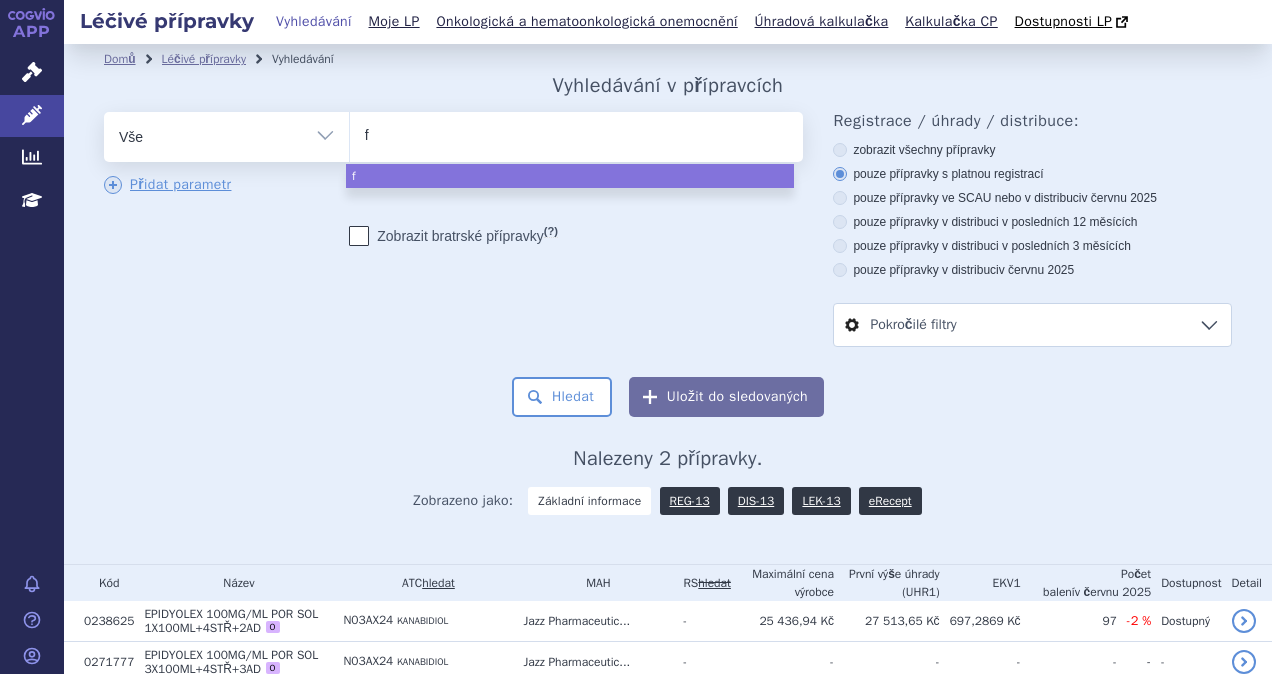 type on "fi" 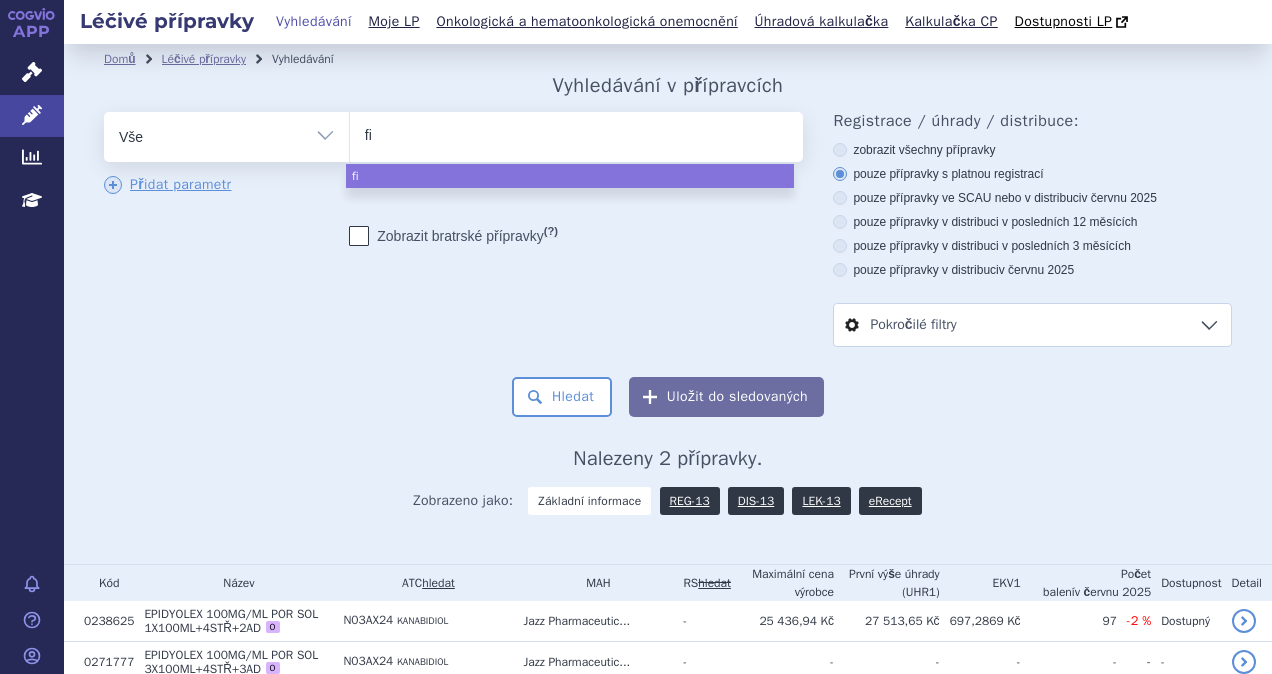 type on "fin" 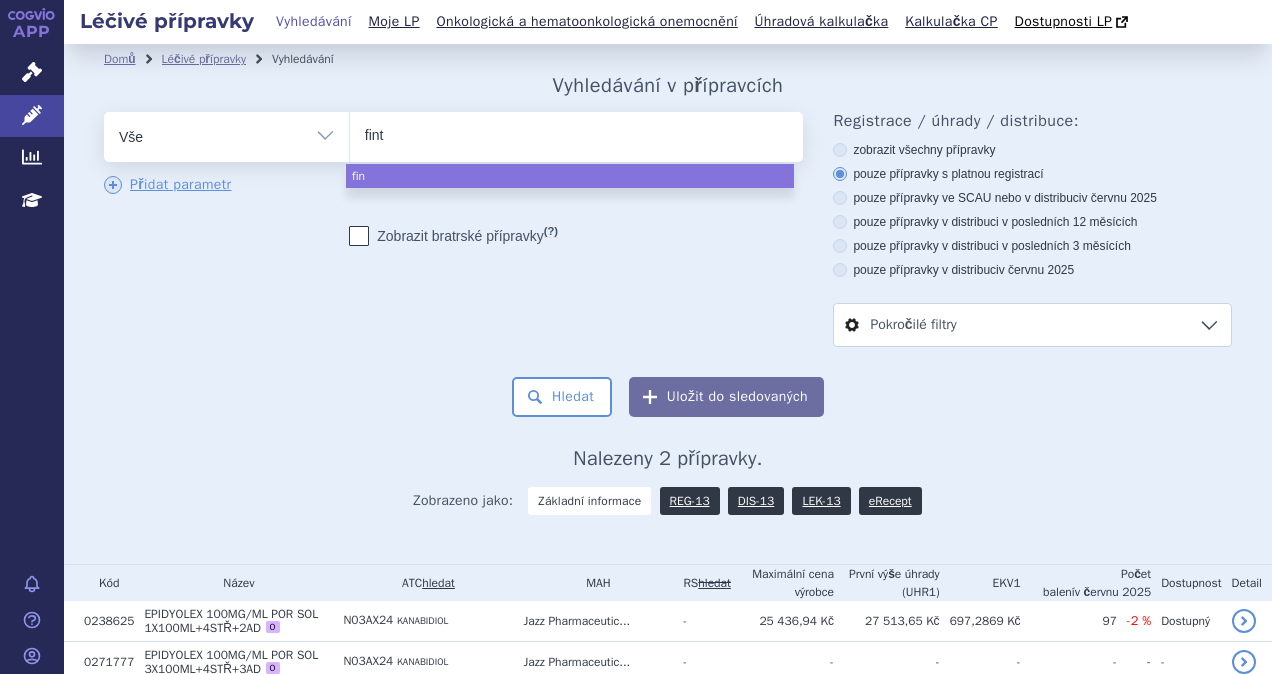 type on "finte" 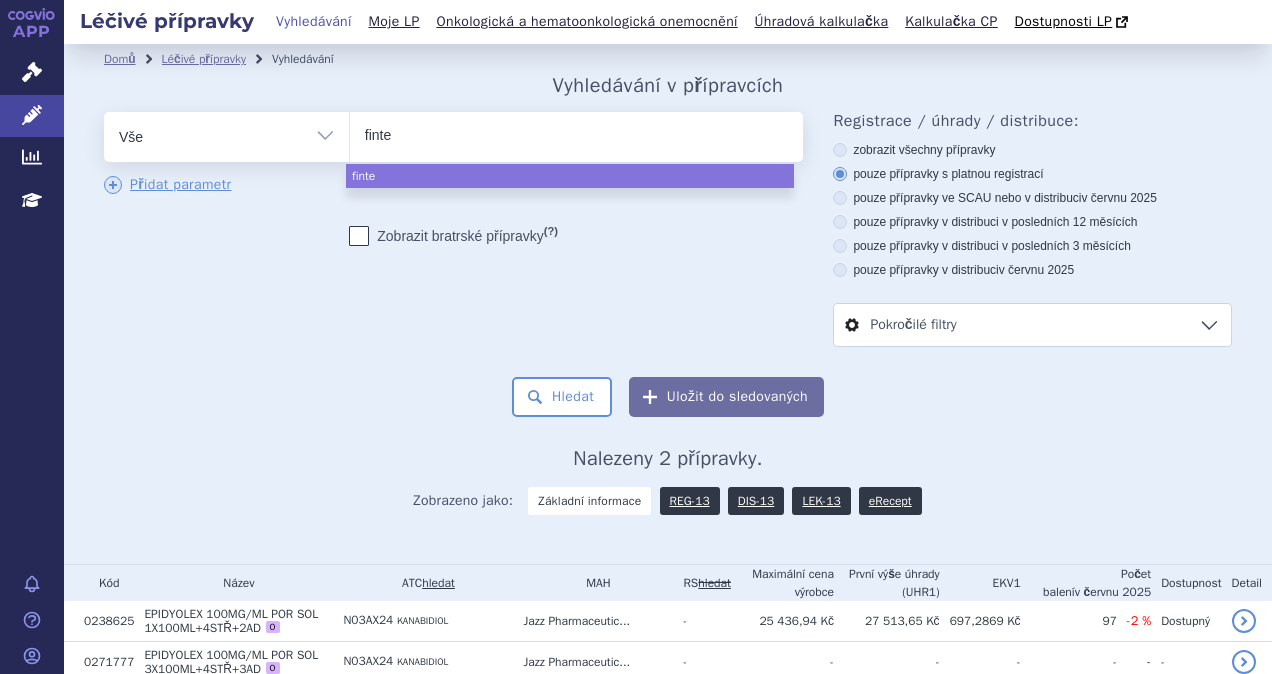 type on "fintep" 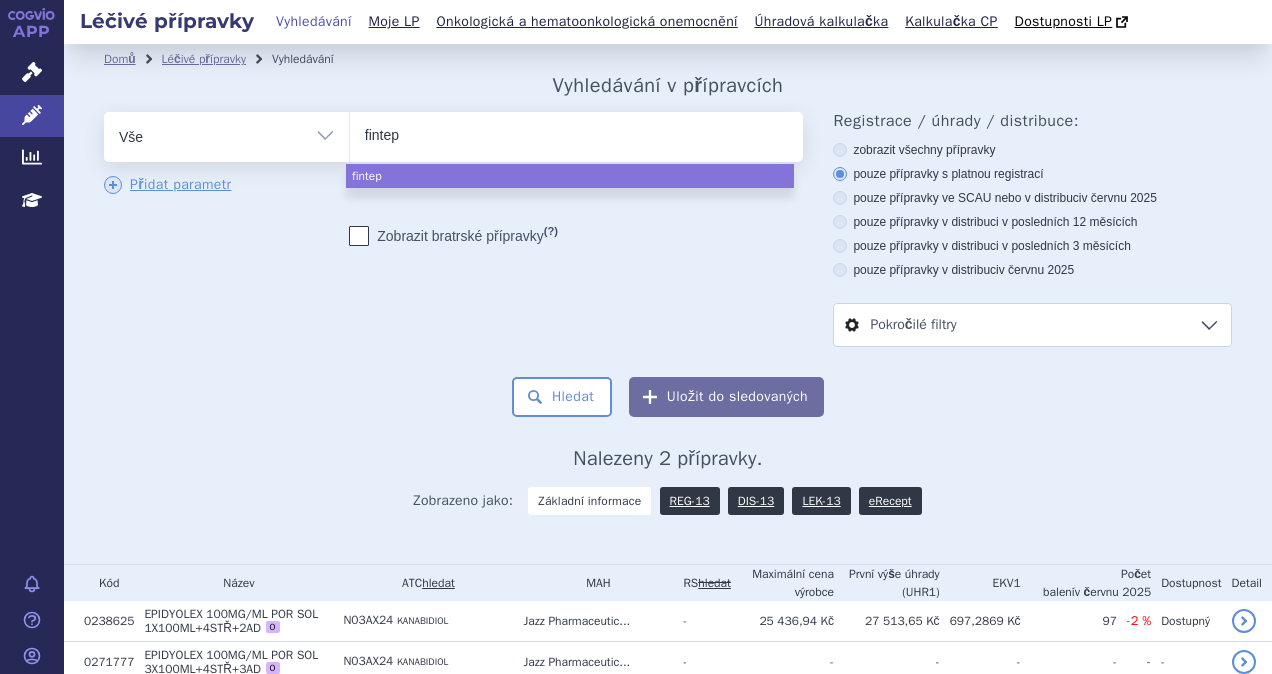 type on "fintepl" 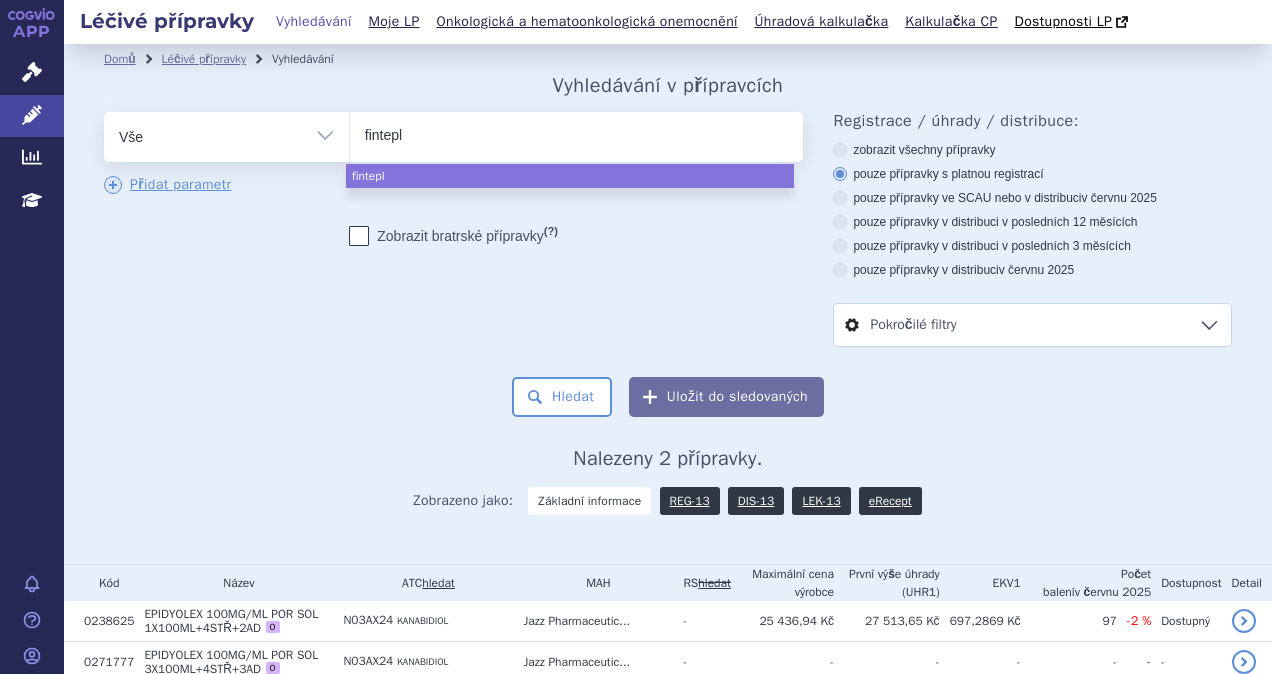 type on "[MEDICAL_DATA]" 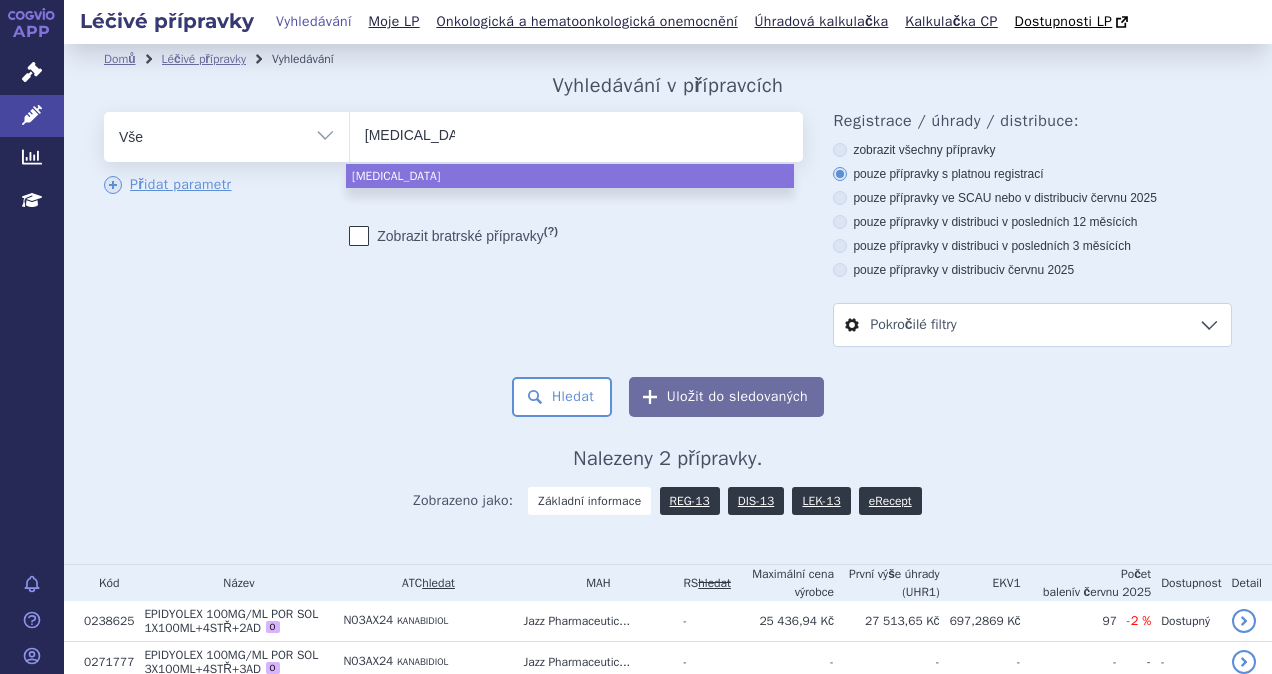 select on "[MEDICAL_DATA]" 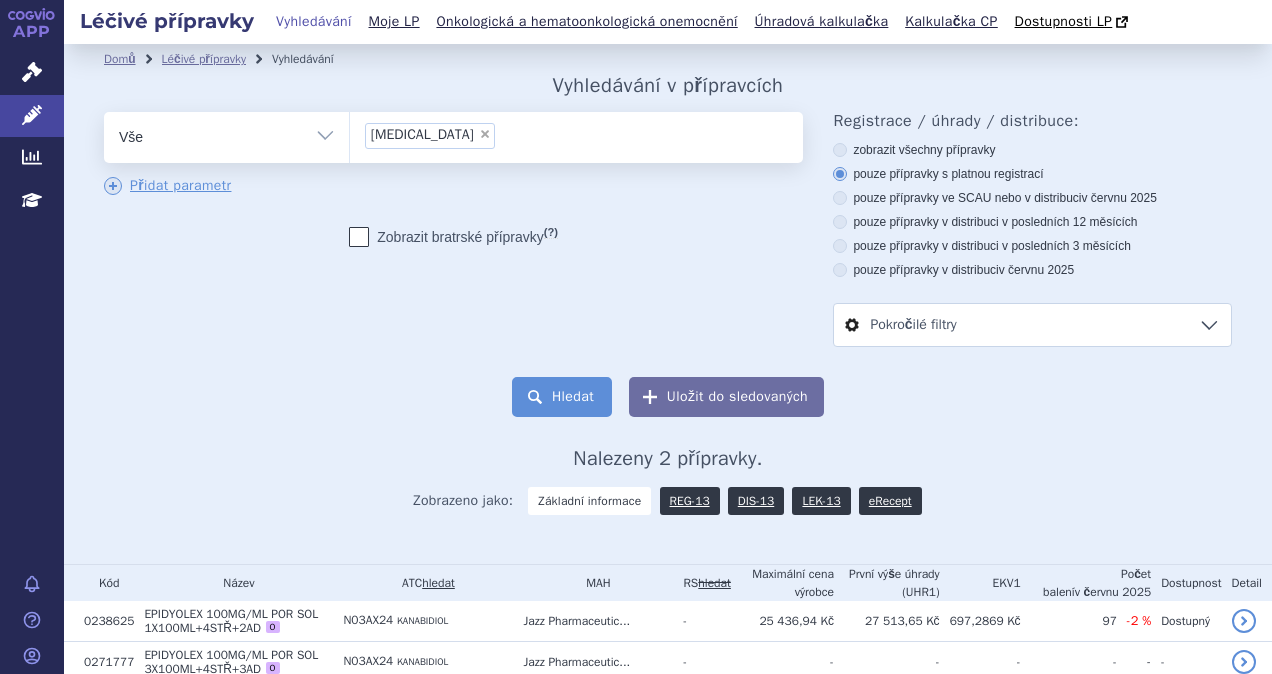 click on "Hledat" at bounding box center (562, 397) 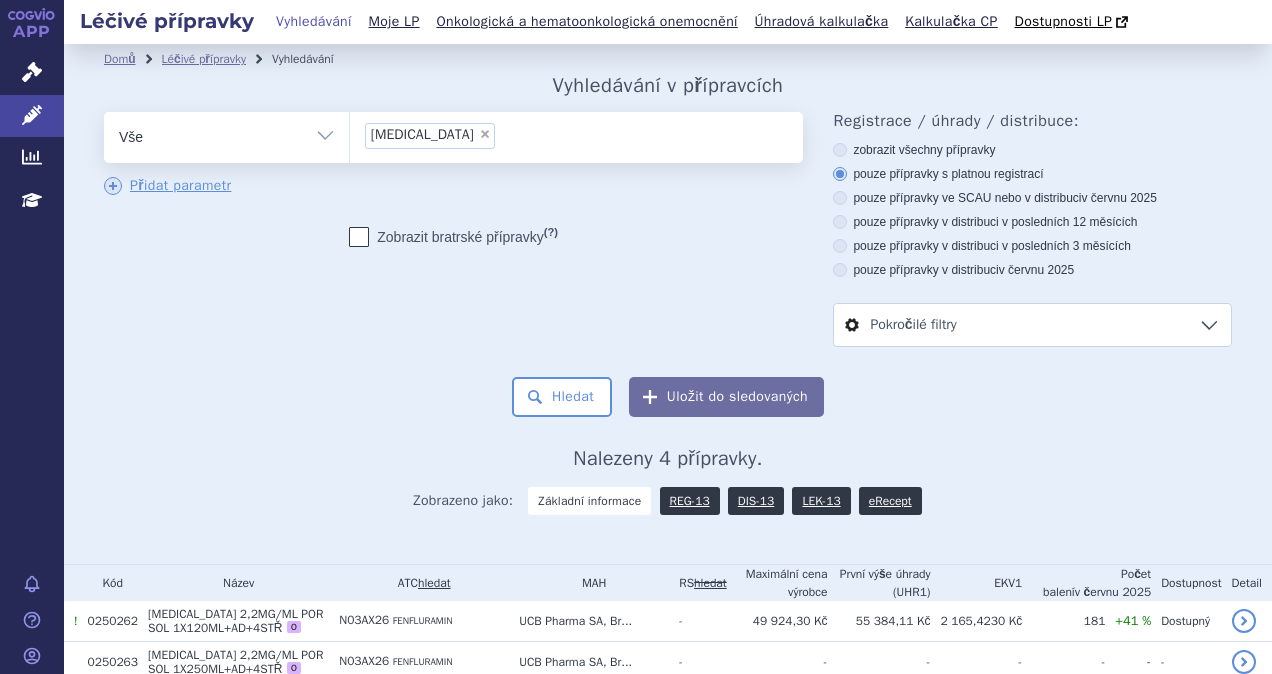 scroll, scrollTop: 0, scrollLeft: 0, axis: both 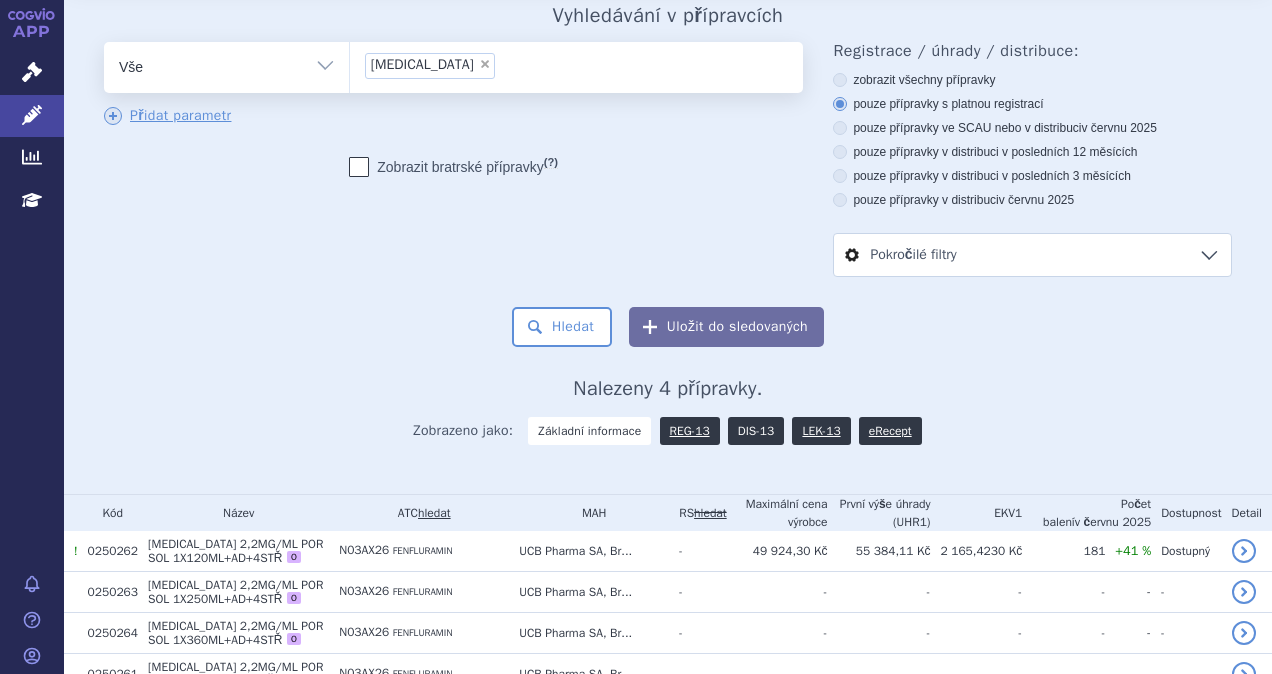 click on "DIS-13" at bounding box center [756, 431] 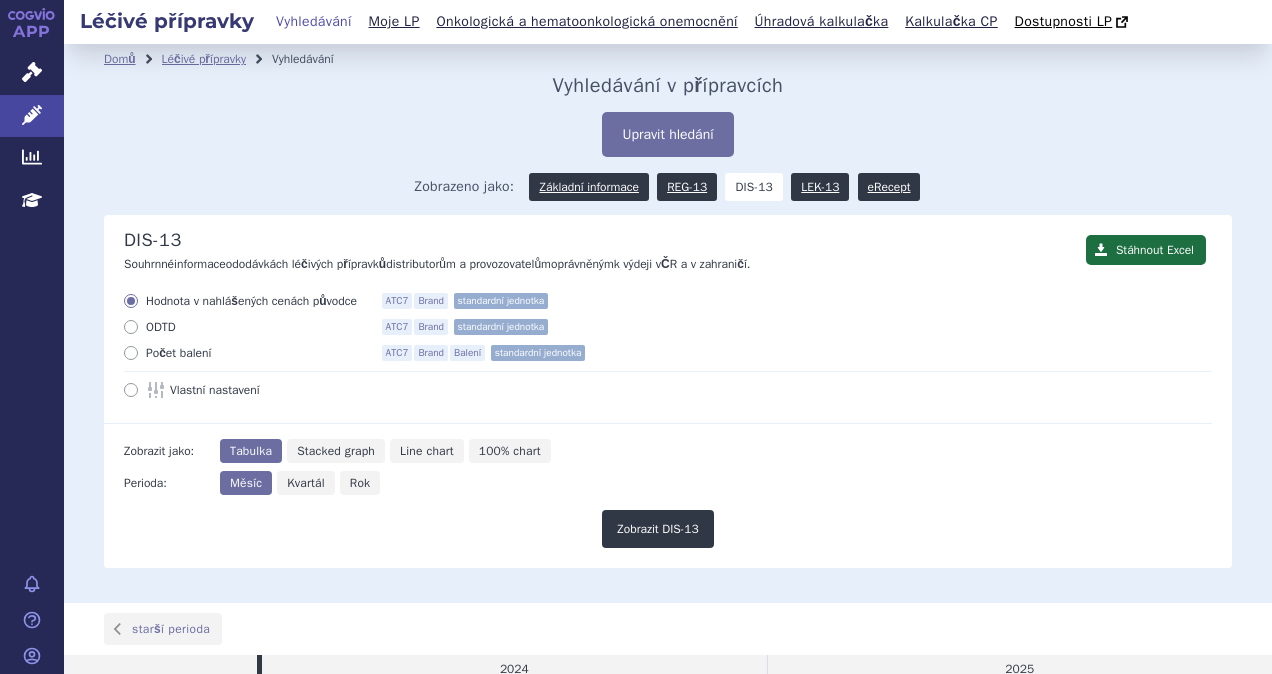 scroll, scrollTop: 0, scrollLeft: 0, axis: both 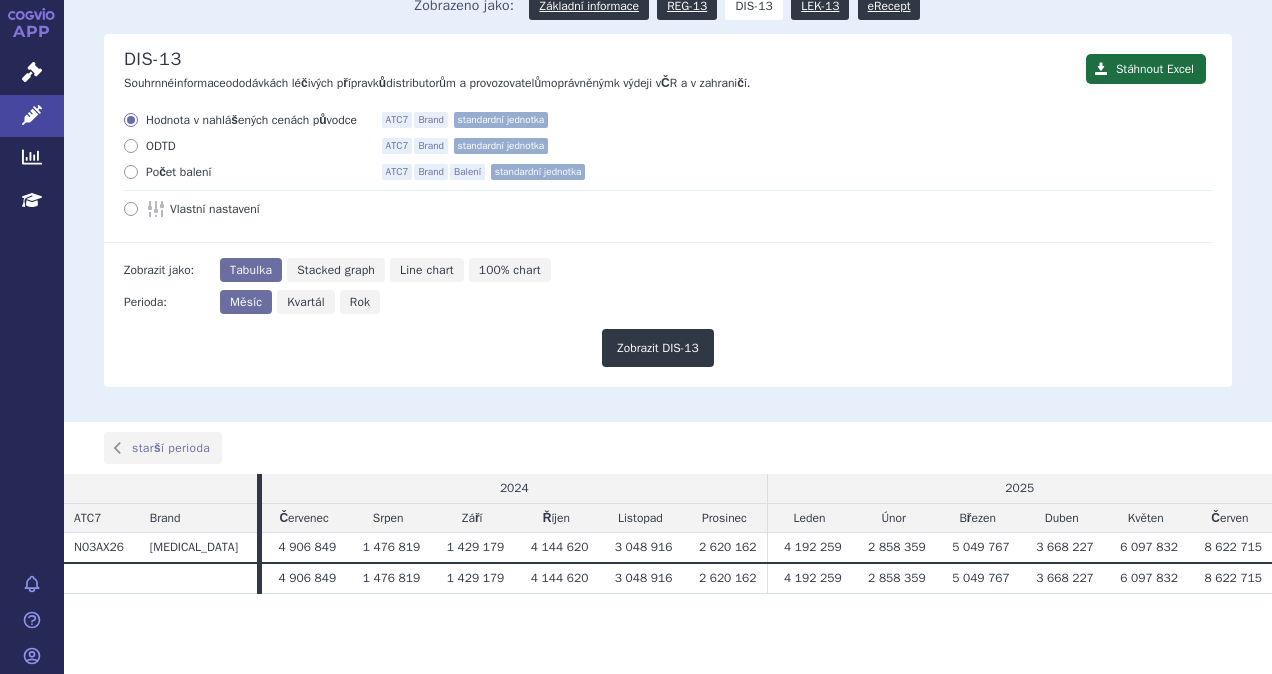 click at bounding box center [131, 172] 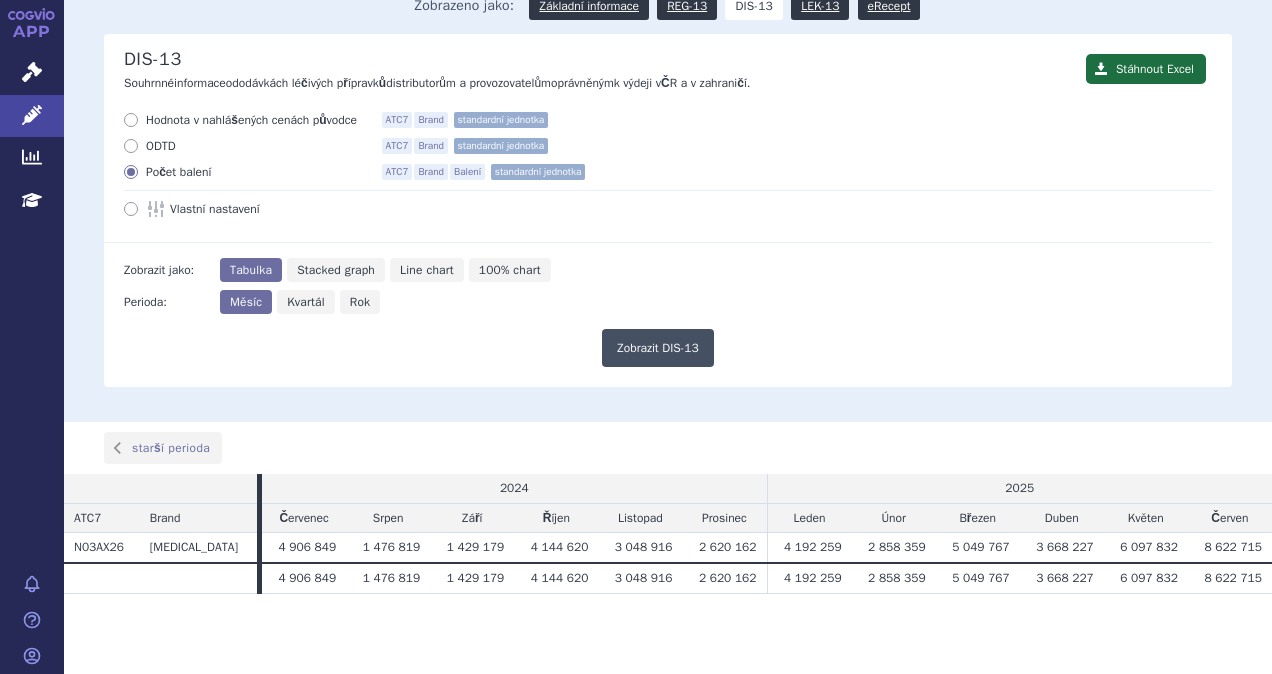 click on "Zobrazit DIS-13" at bounding box center [658, 348] 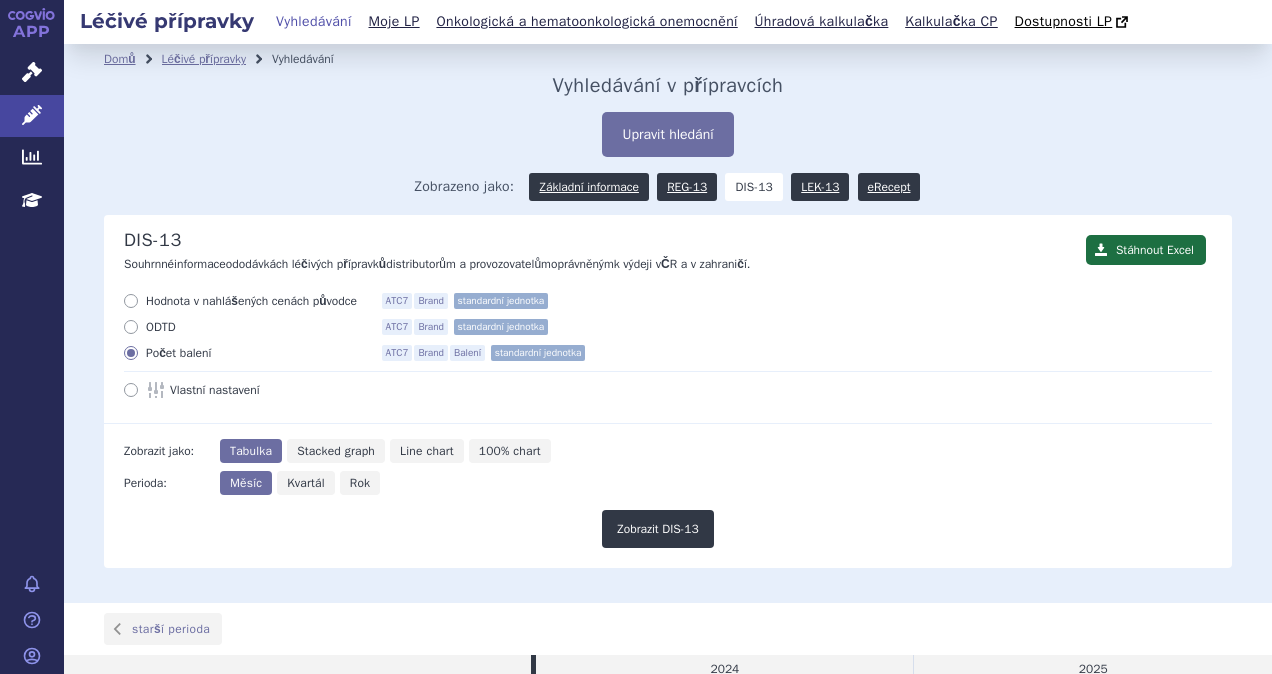 scroll, scrollTop: 0, scrollLeft: 0, axis: both 